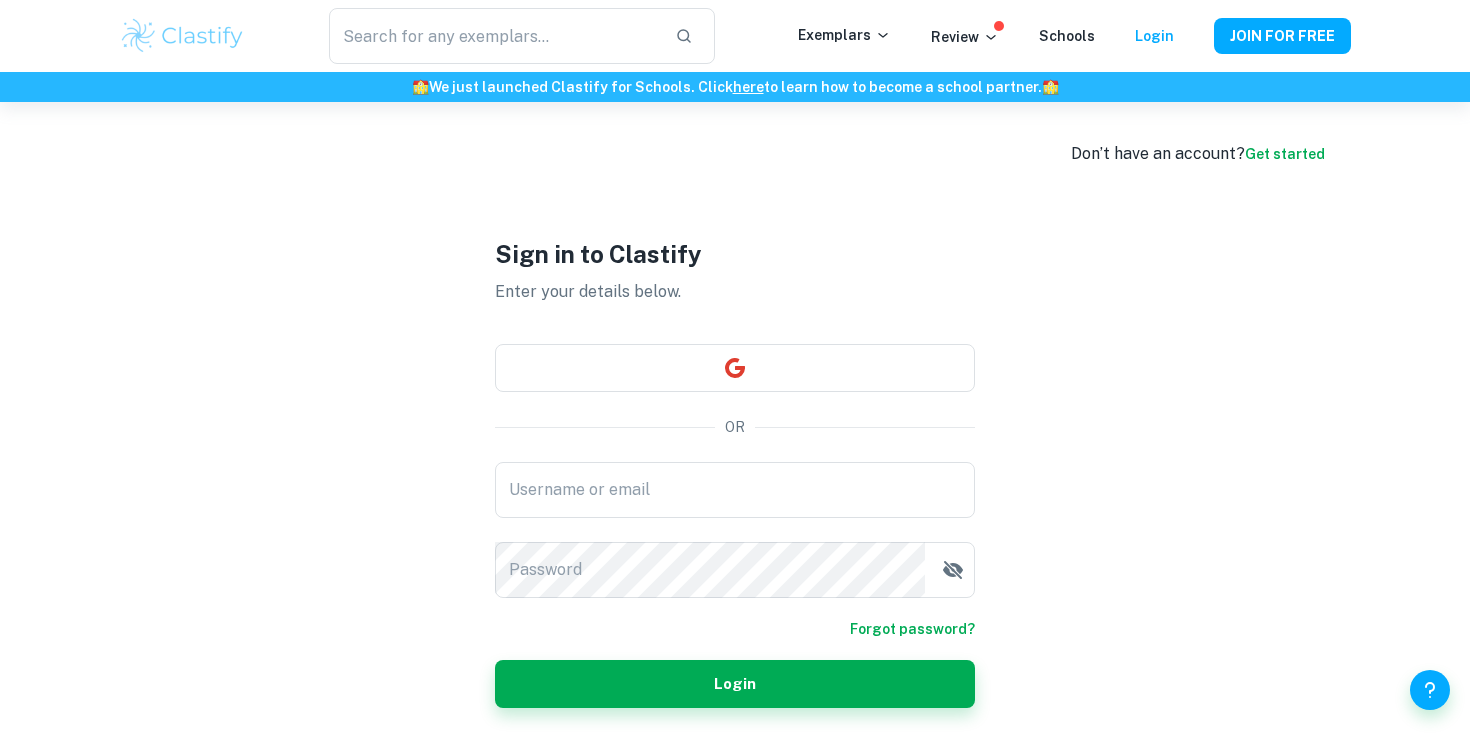 scroll, scrollTop: 0, scrollLeft: 0, axis: both 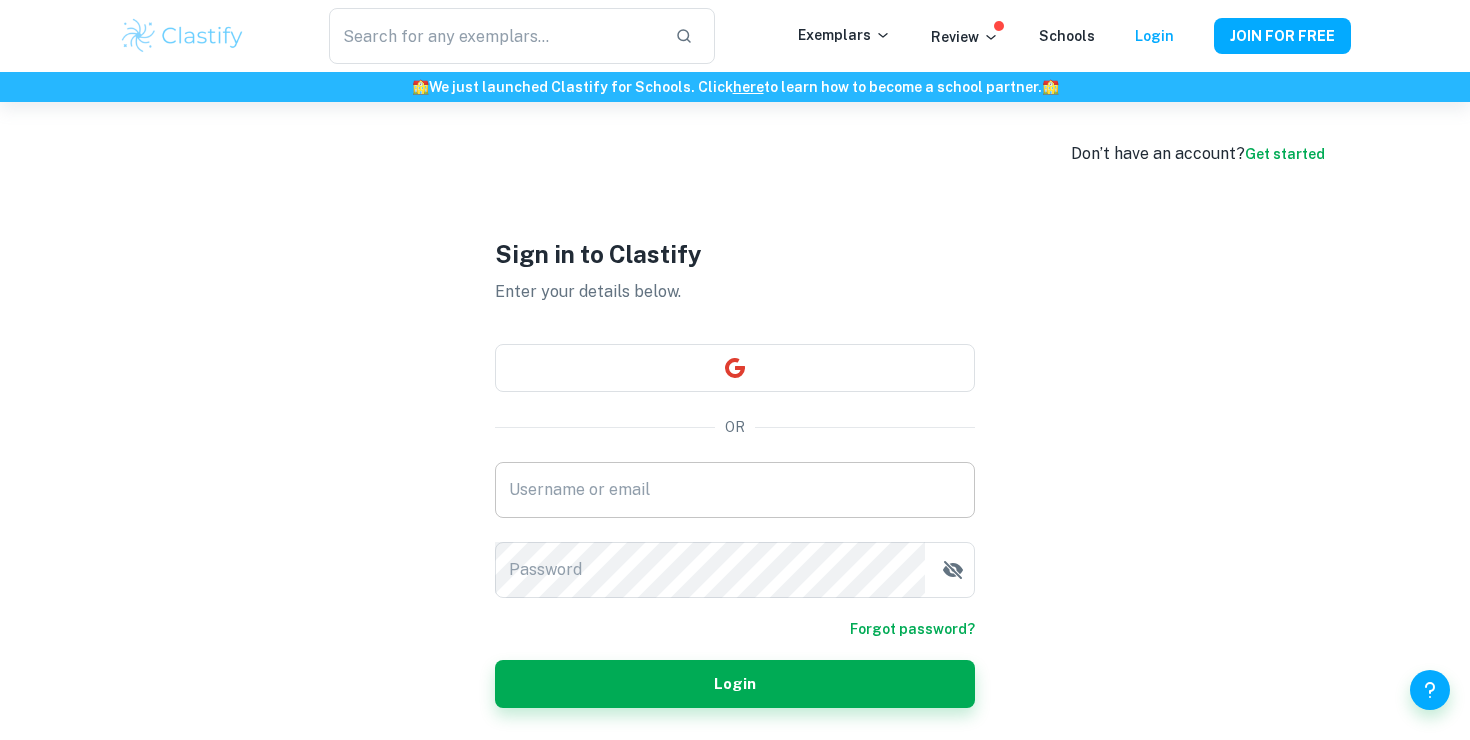 click on "Username or email" at bounding box center [735, 490] 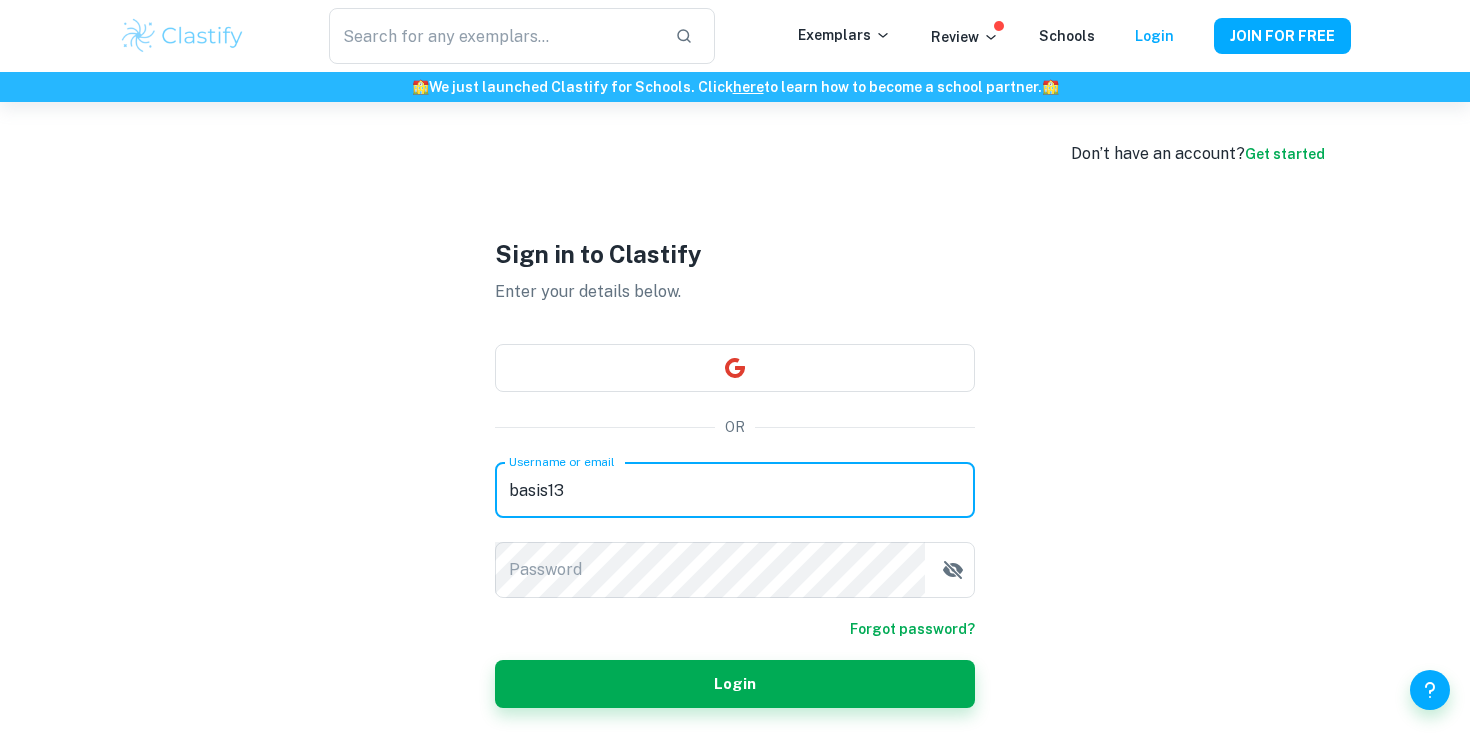 type on "basis13" 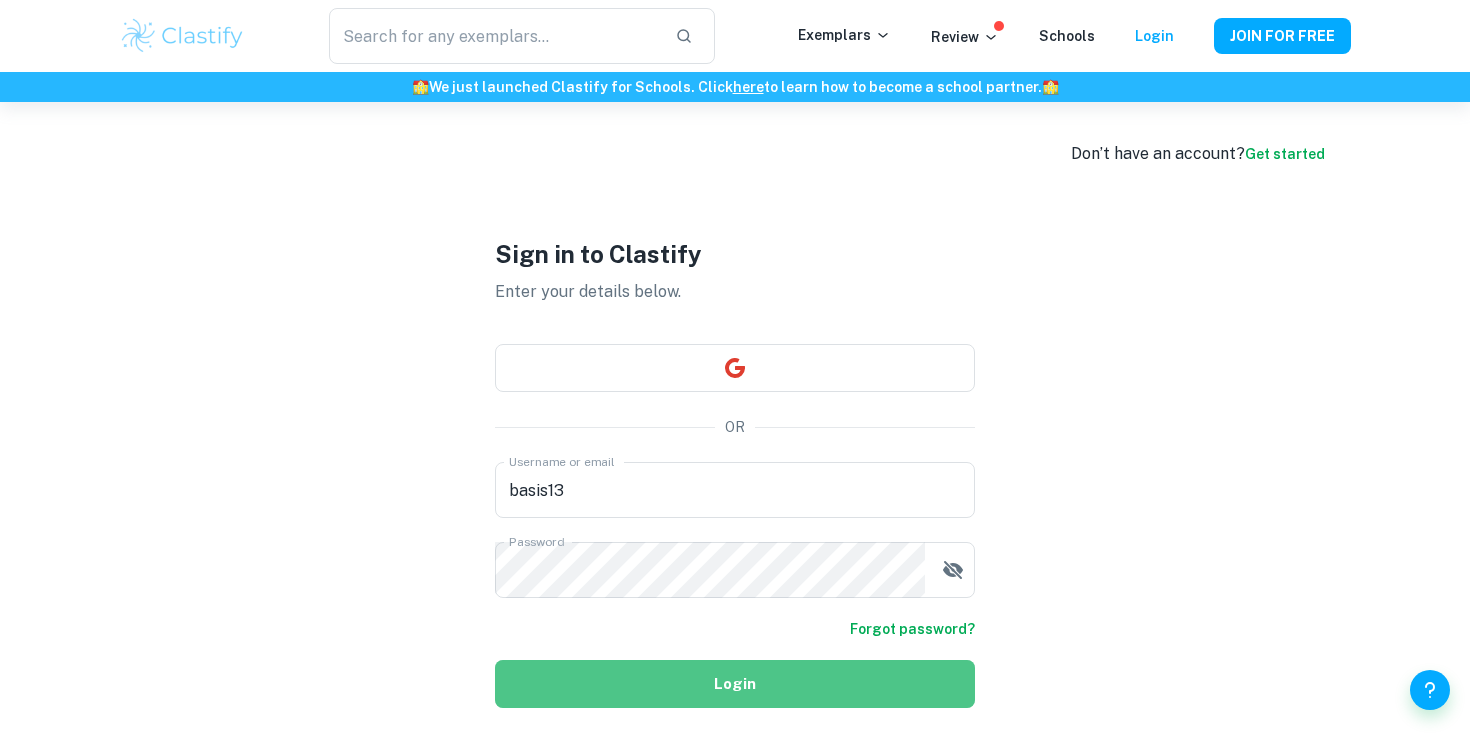 click on "Login" at bounding box center [735, 684] 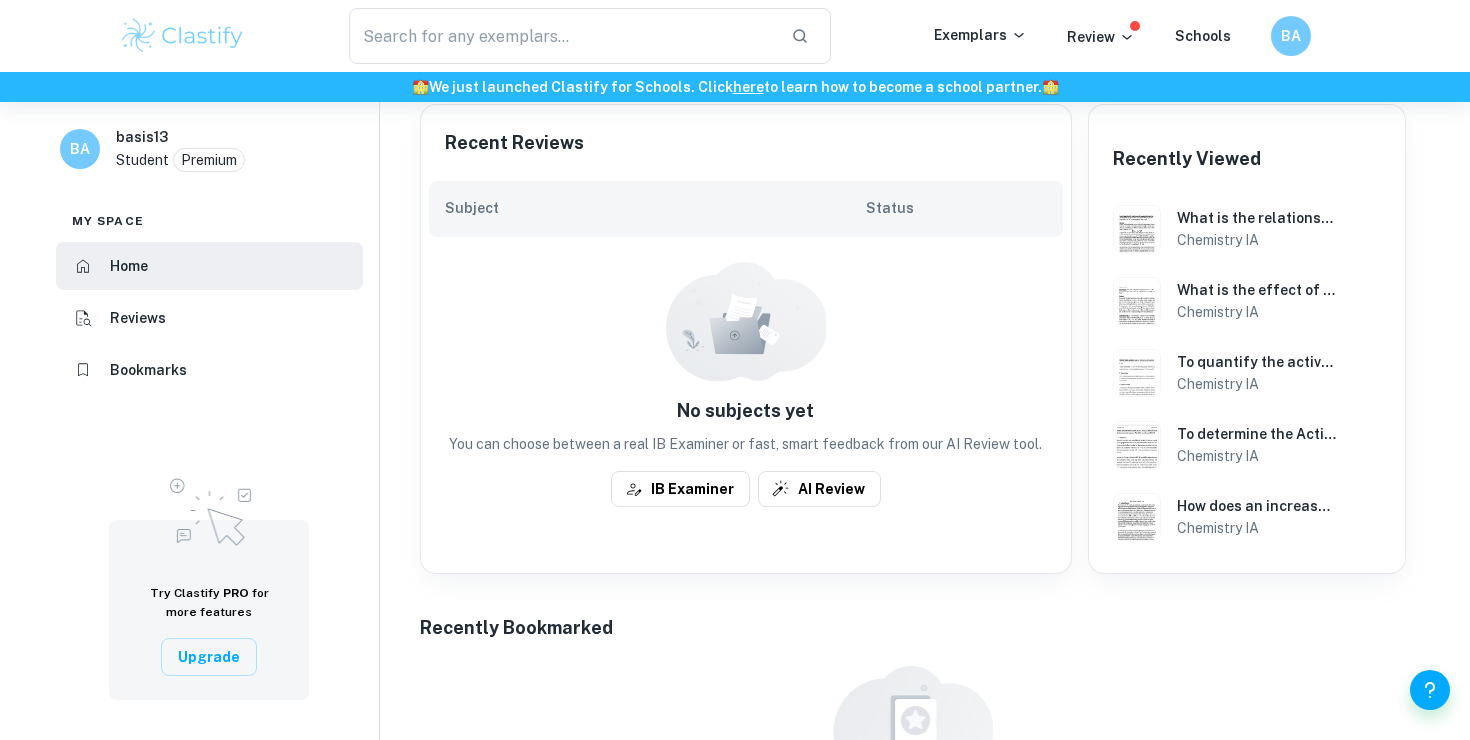 scroll, scrollTop: 416, scrollLeft: 0, axis: vertical 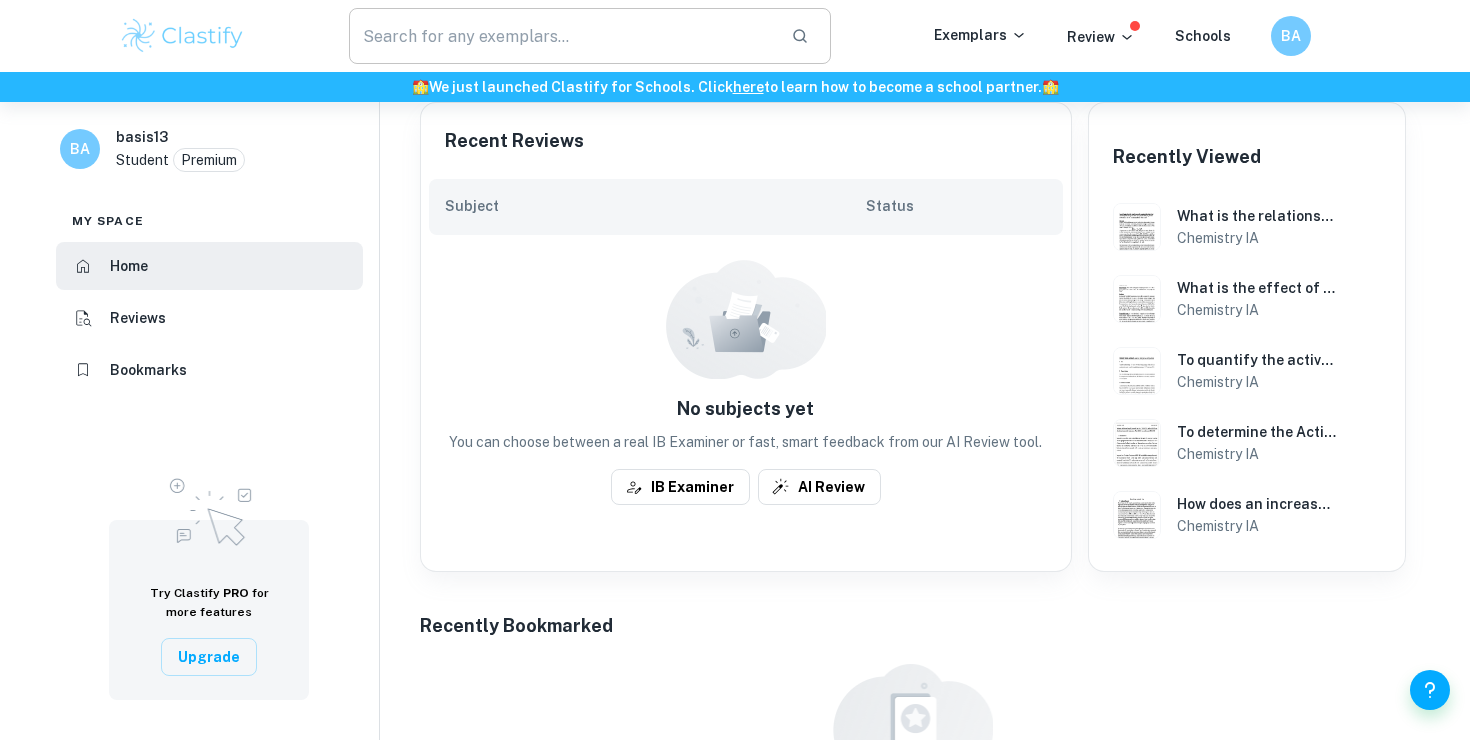 click at bounding box center [562, 36] 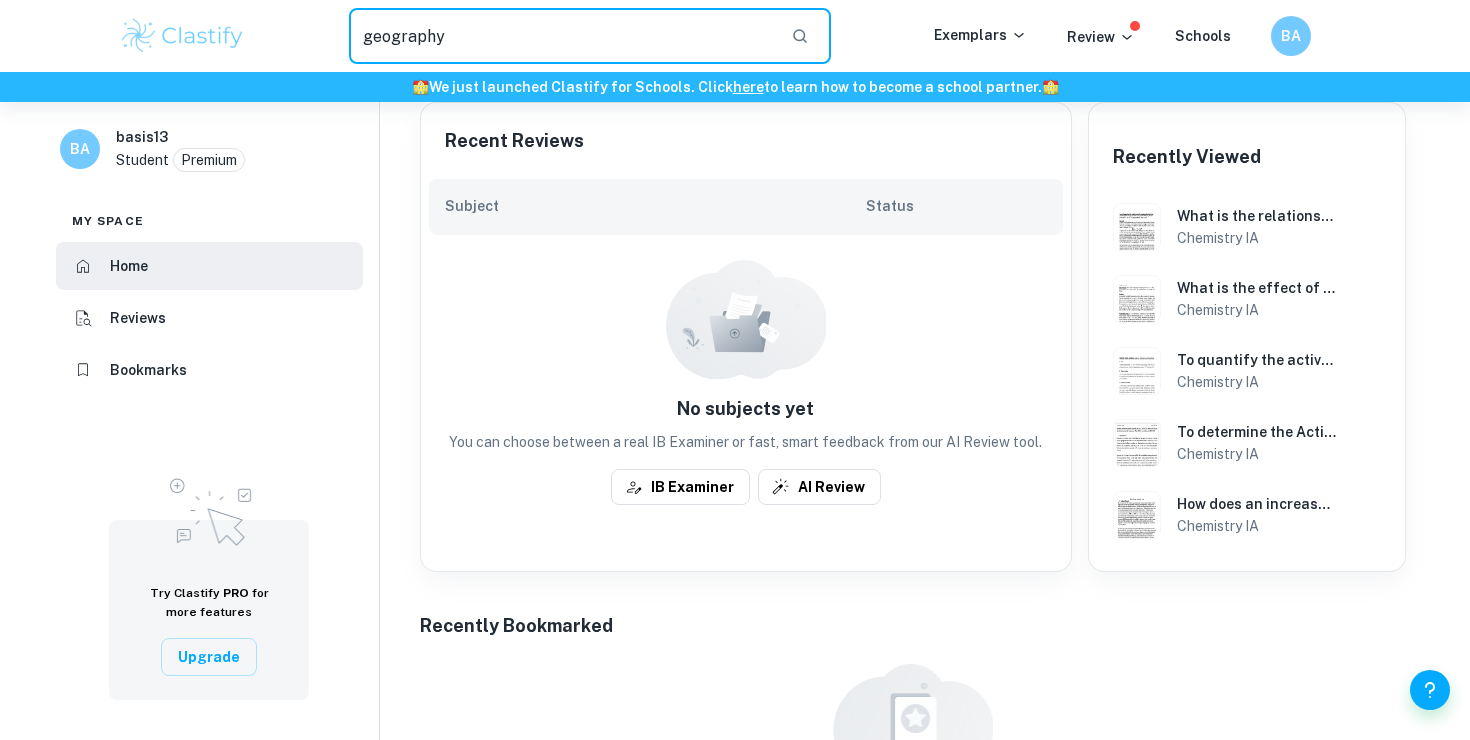 type on "geography" 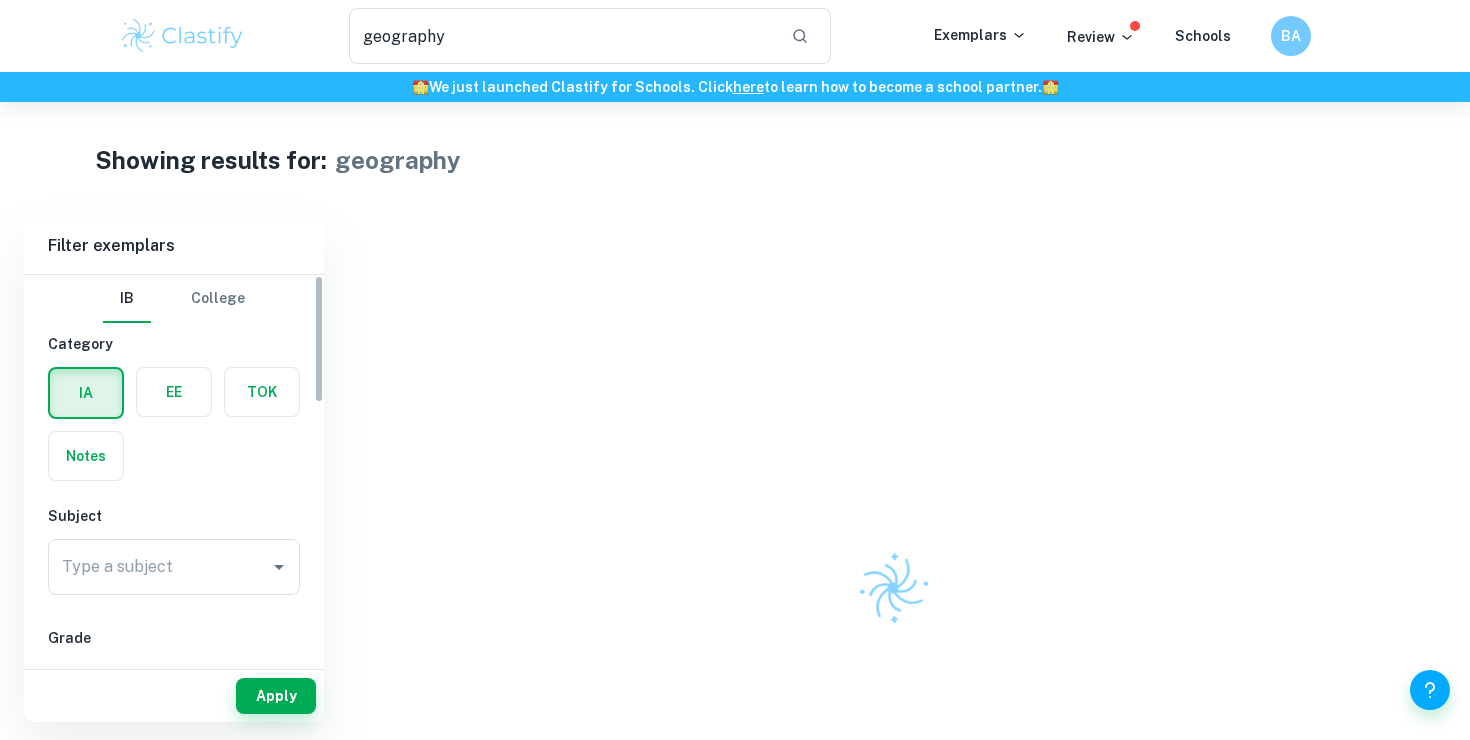 scroll, scrollTop: 0, scrollLeft: 0, axis: both 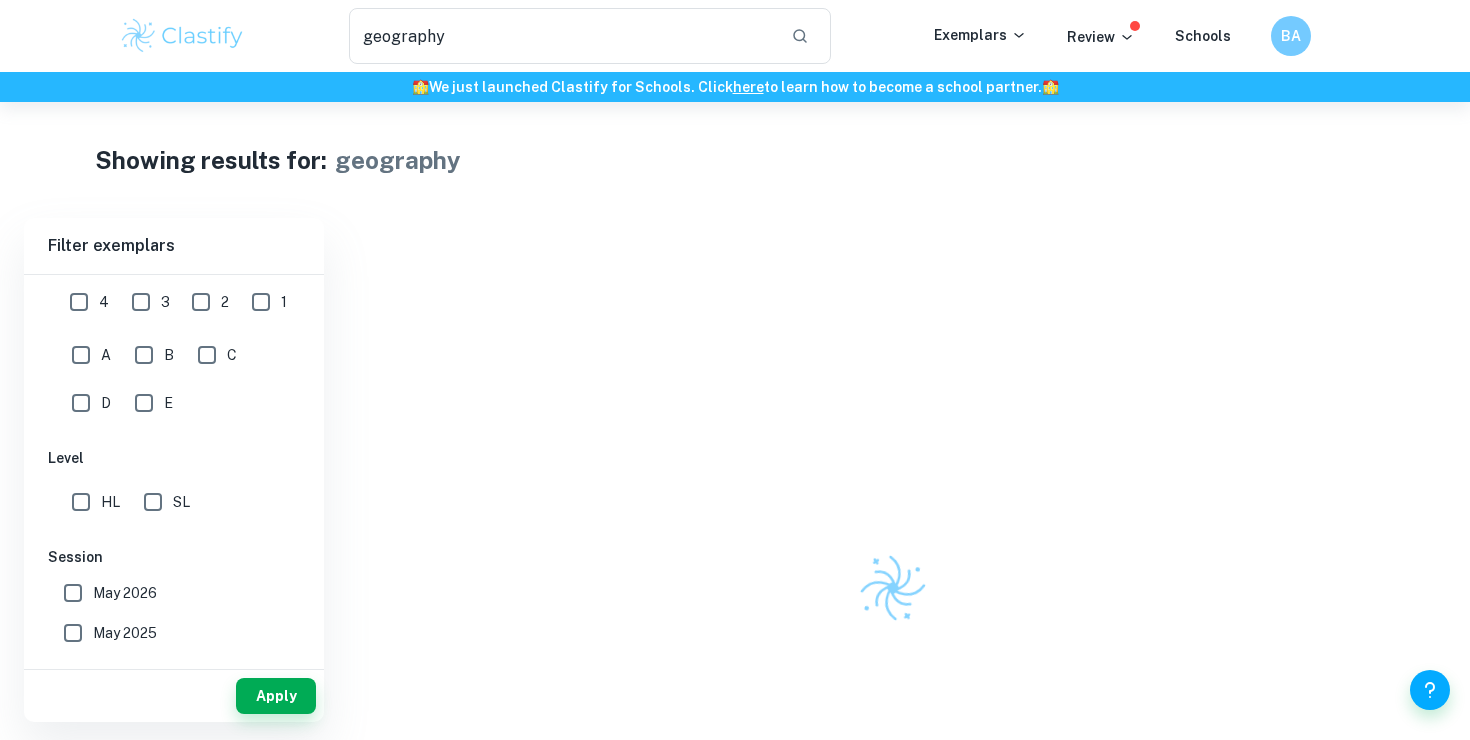 click on "SL" at bounding box center (153, 502) 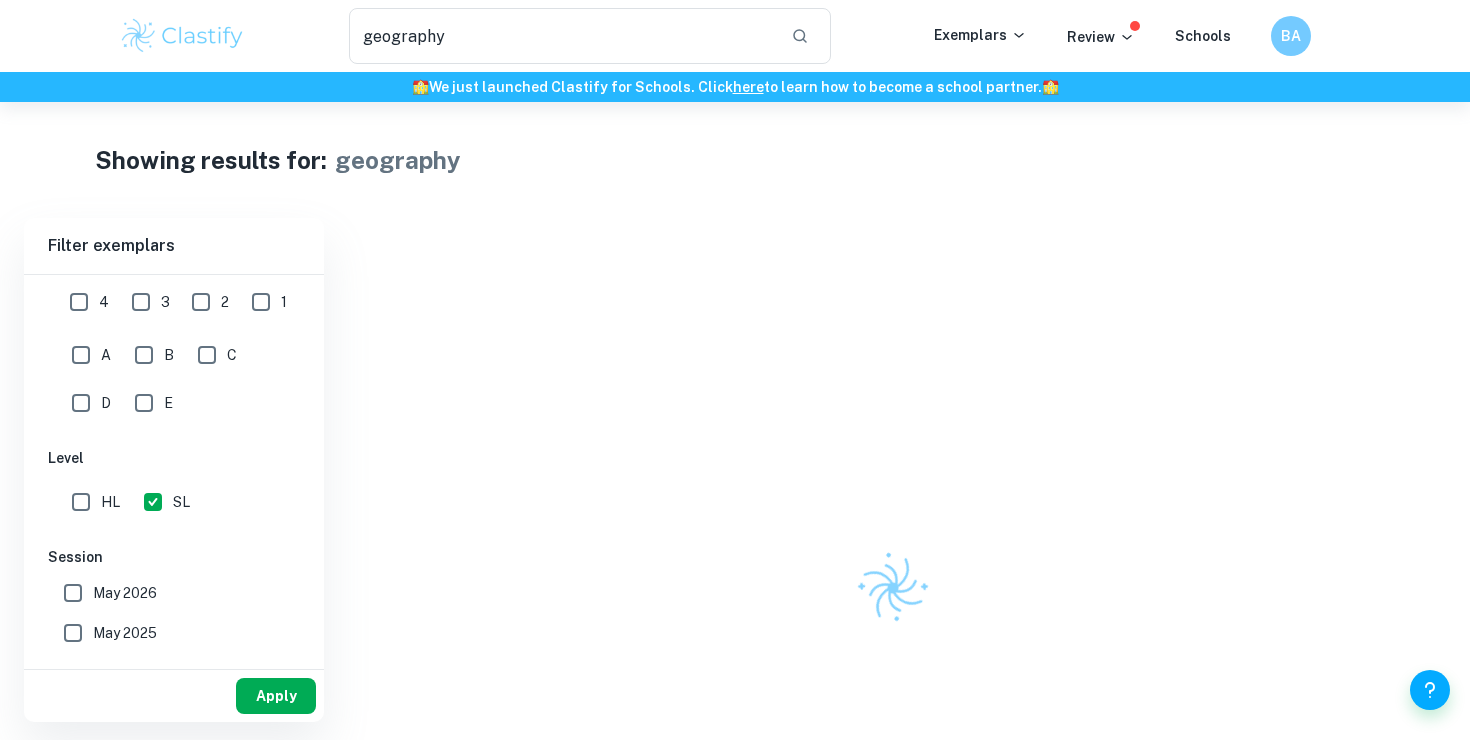 click on "Apply" at bounding box center [276, 696] 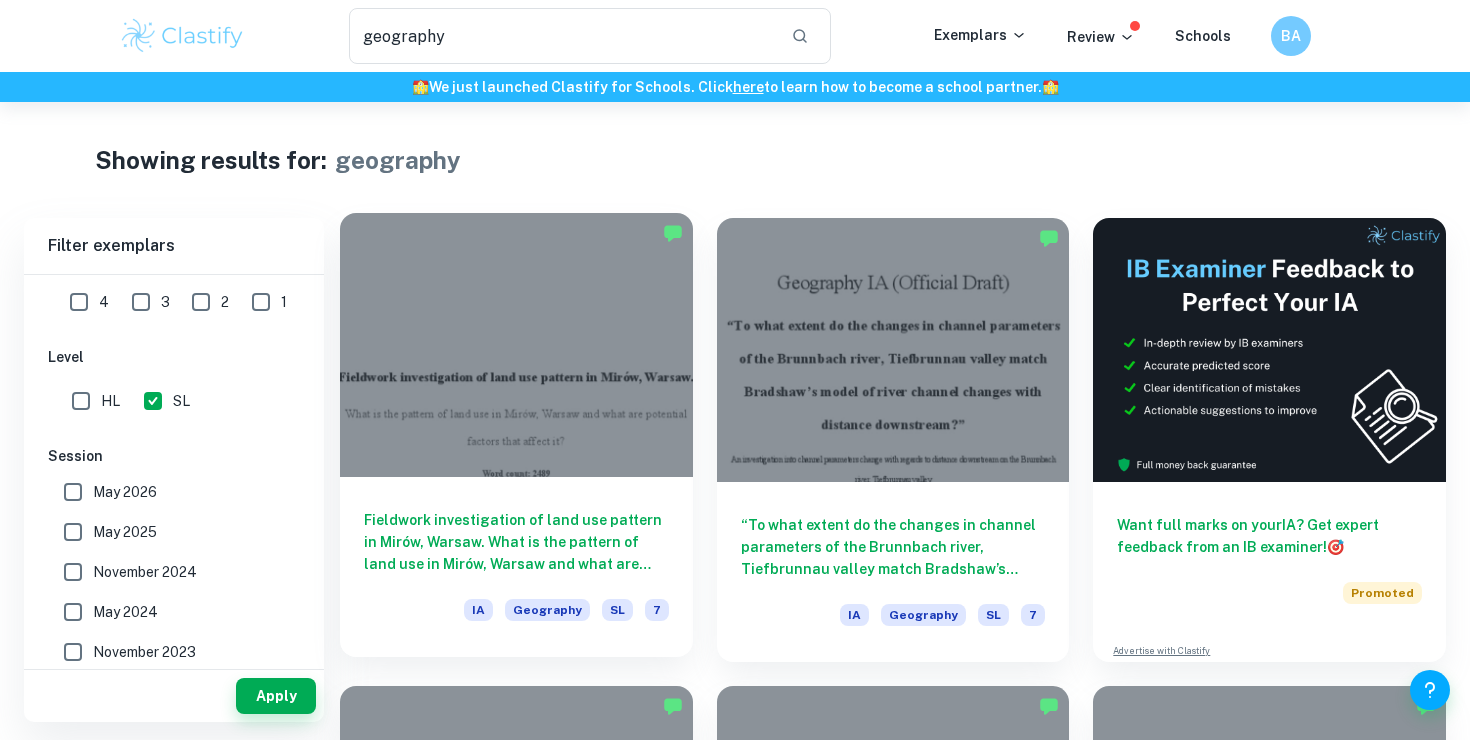 click on "Fieldwork investigation of land use pattern in Mirów, Warsaw. What is the pattern of land use in Mirów, Warsaw and what are potential factors that affect it?" at bounding box center (516, 542) 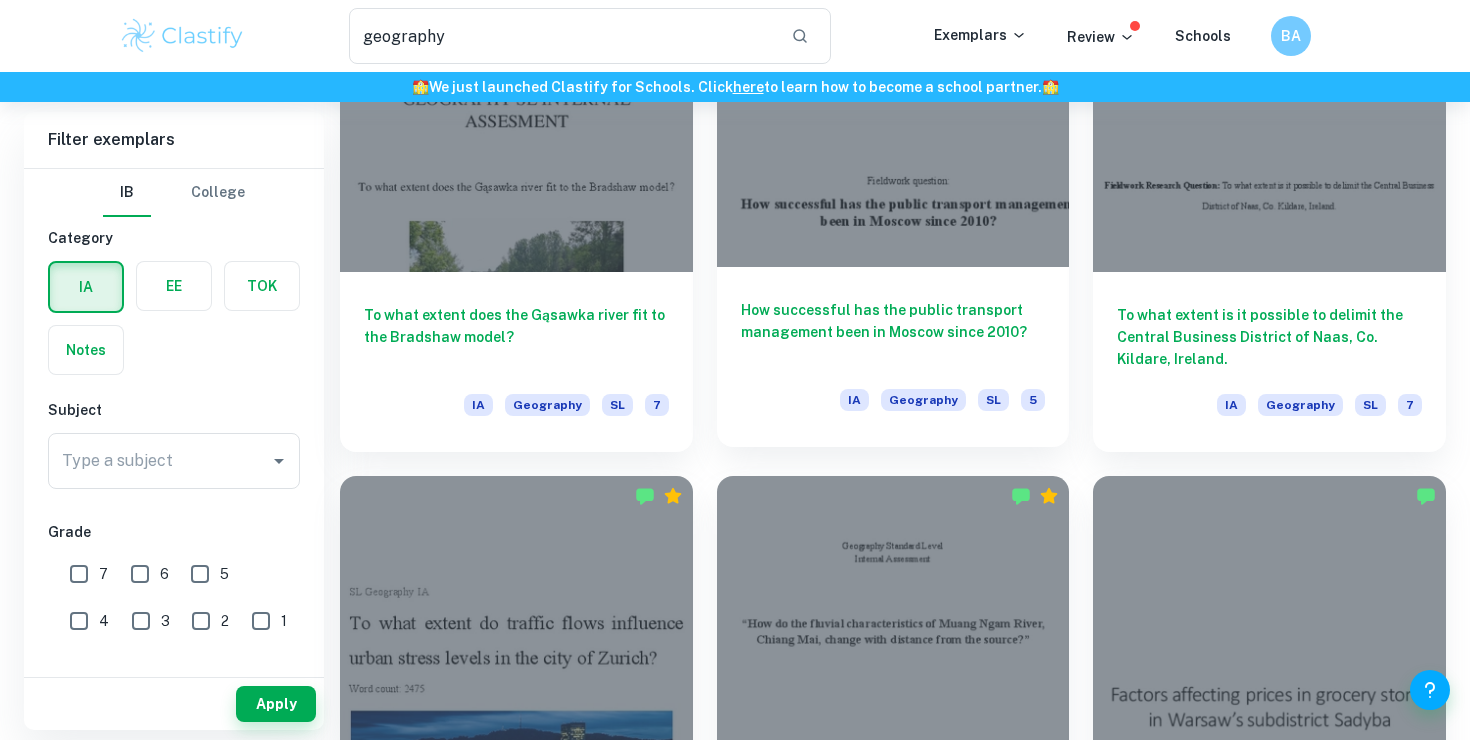 scroll, scrollTop: 1153, scrollLeft: 0, axis: vertical 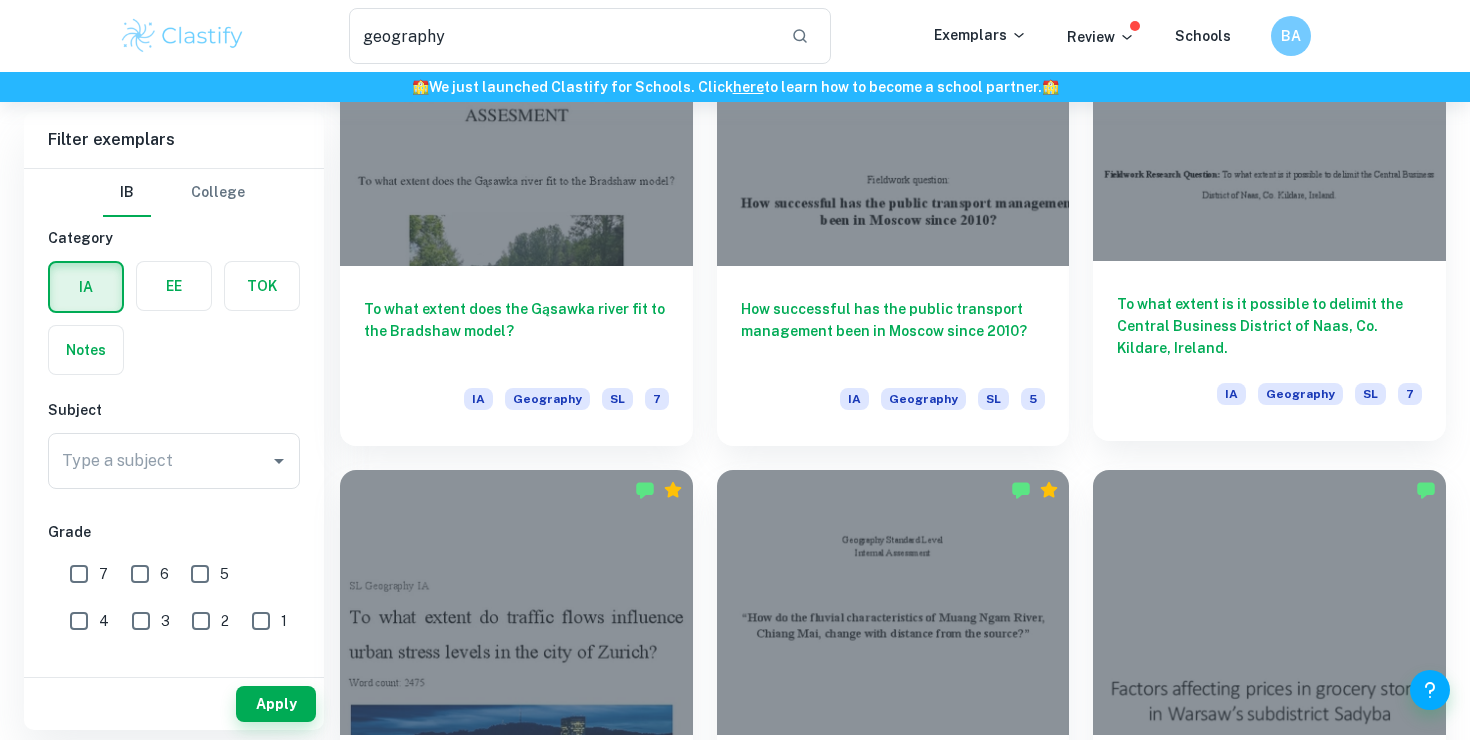 click on "To what extent is it possible to delimit the Central Business District of Naas, Co. [CITY], [STATE]. IA Geography SL 7" at bounding box center [1269, 351] 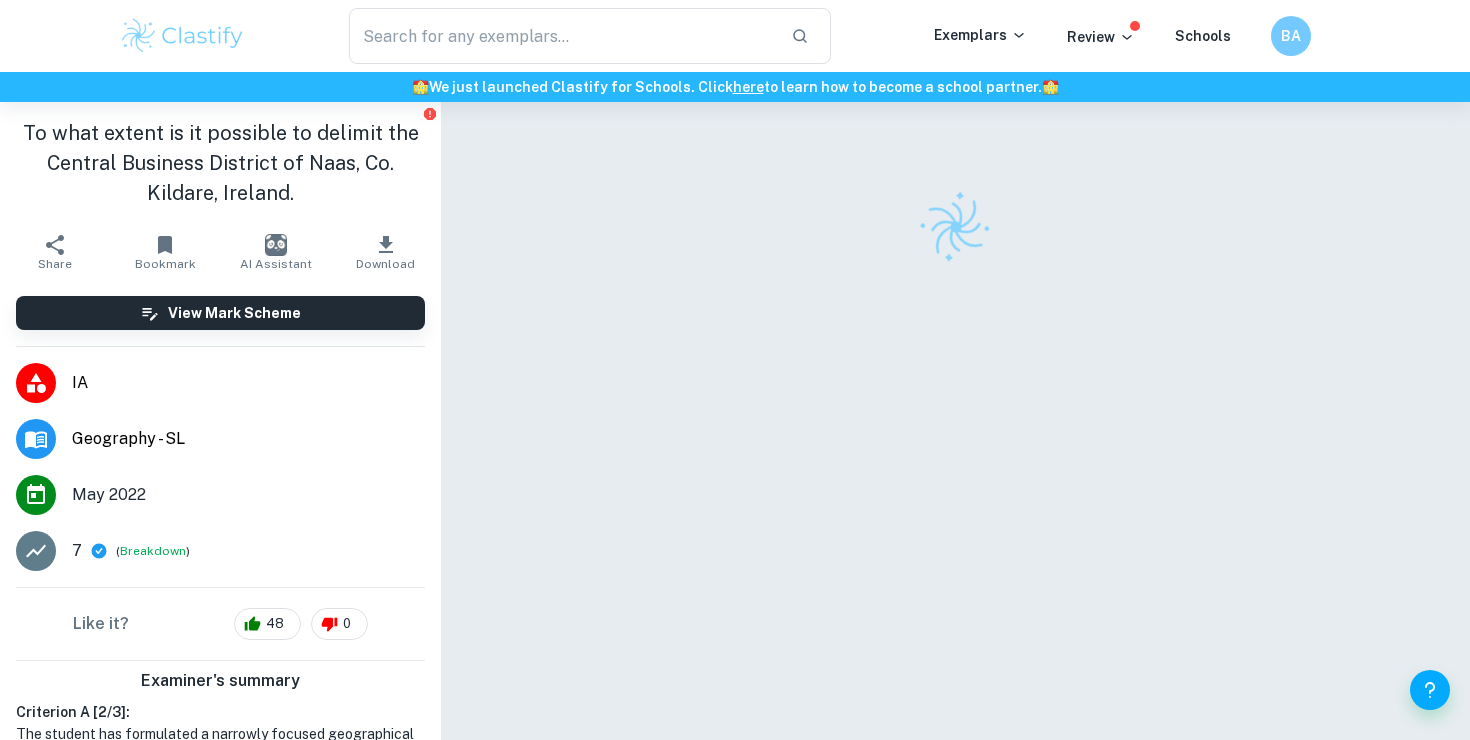click at bounding box center (956, 450) 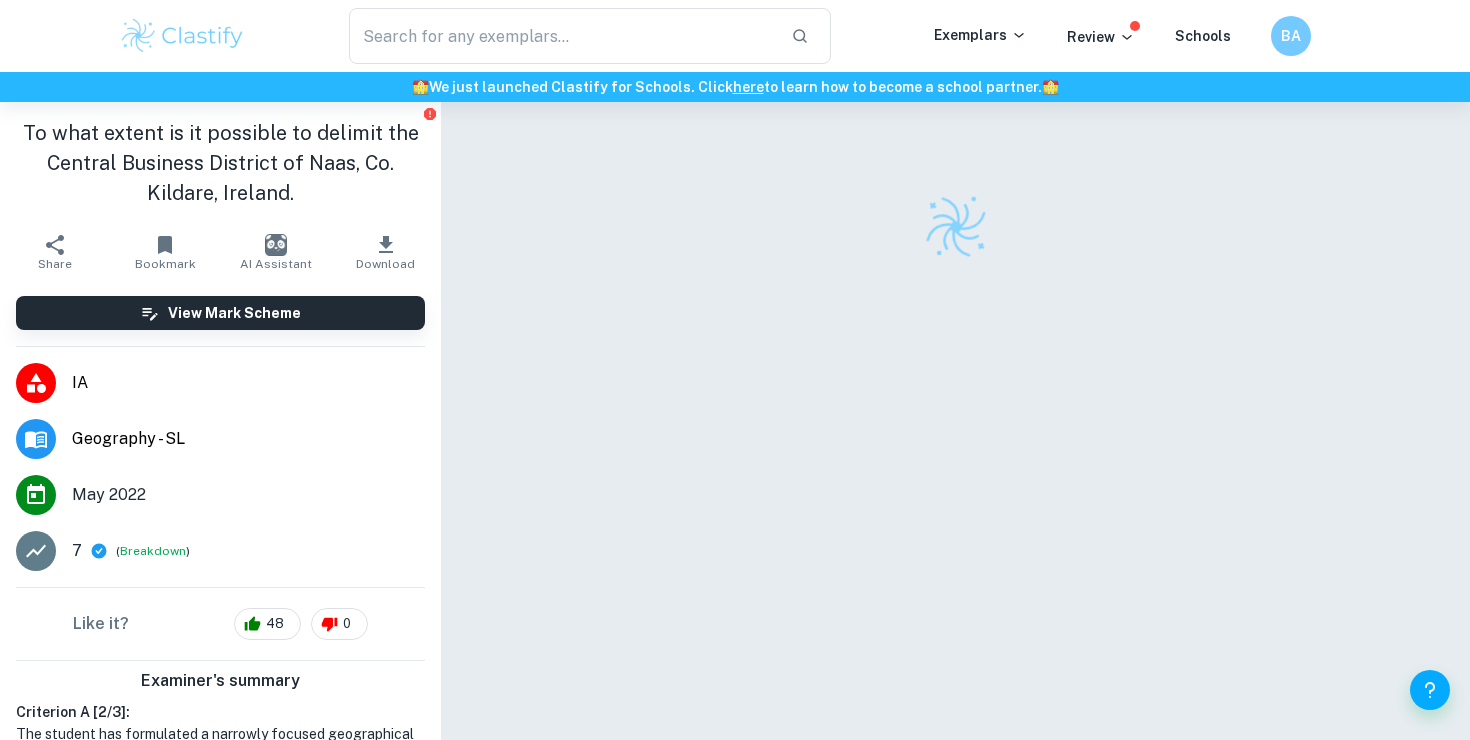click at bounding box center [956, 450] 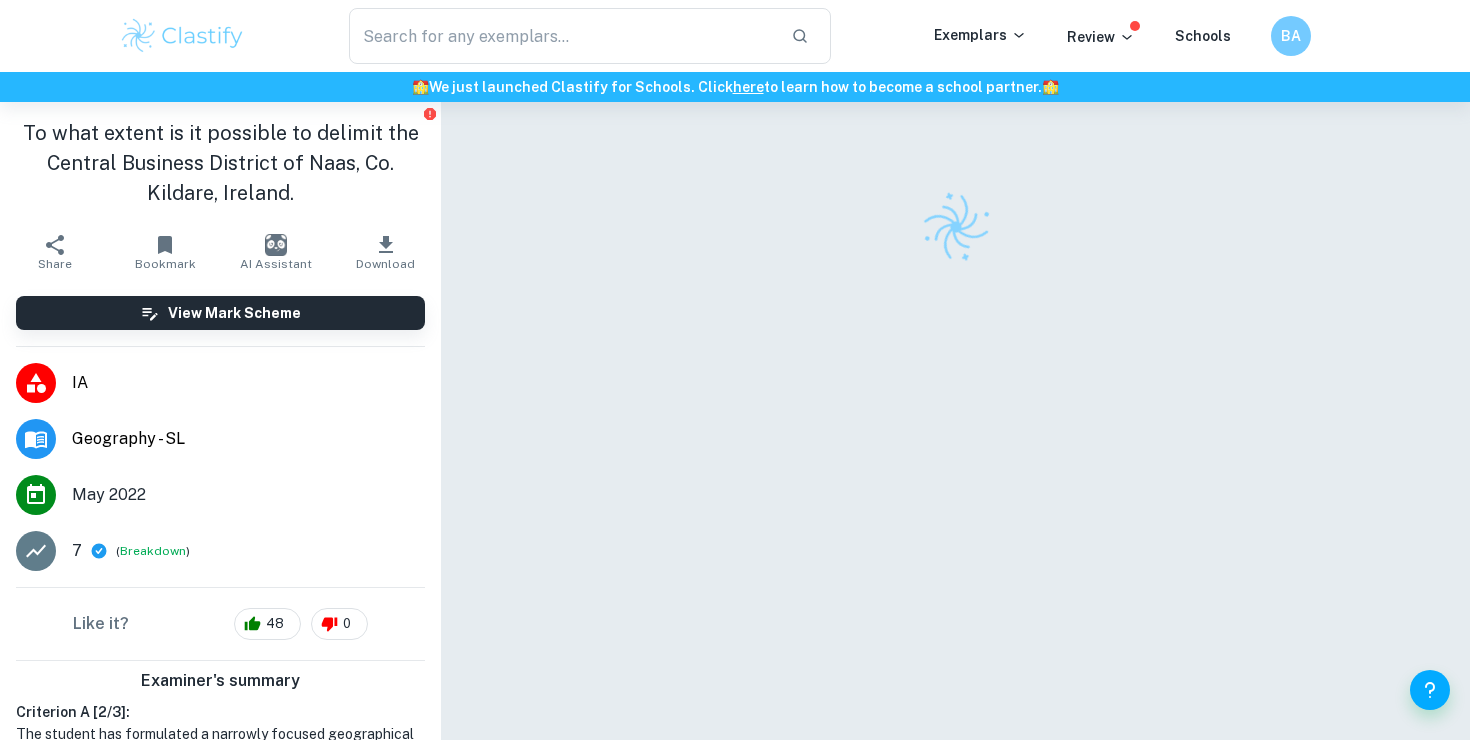 scroll, scrollTop: 0, scrollLeft: 0, axis: both 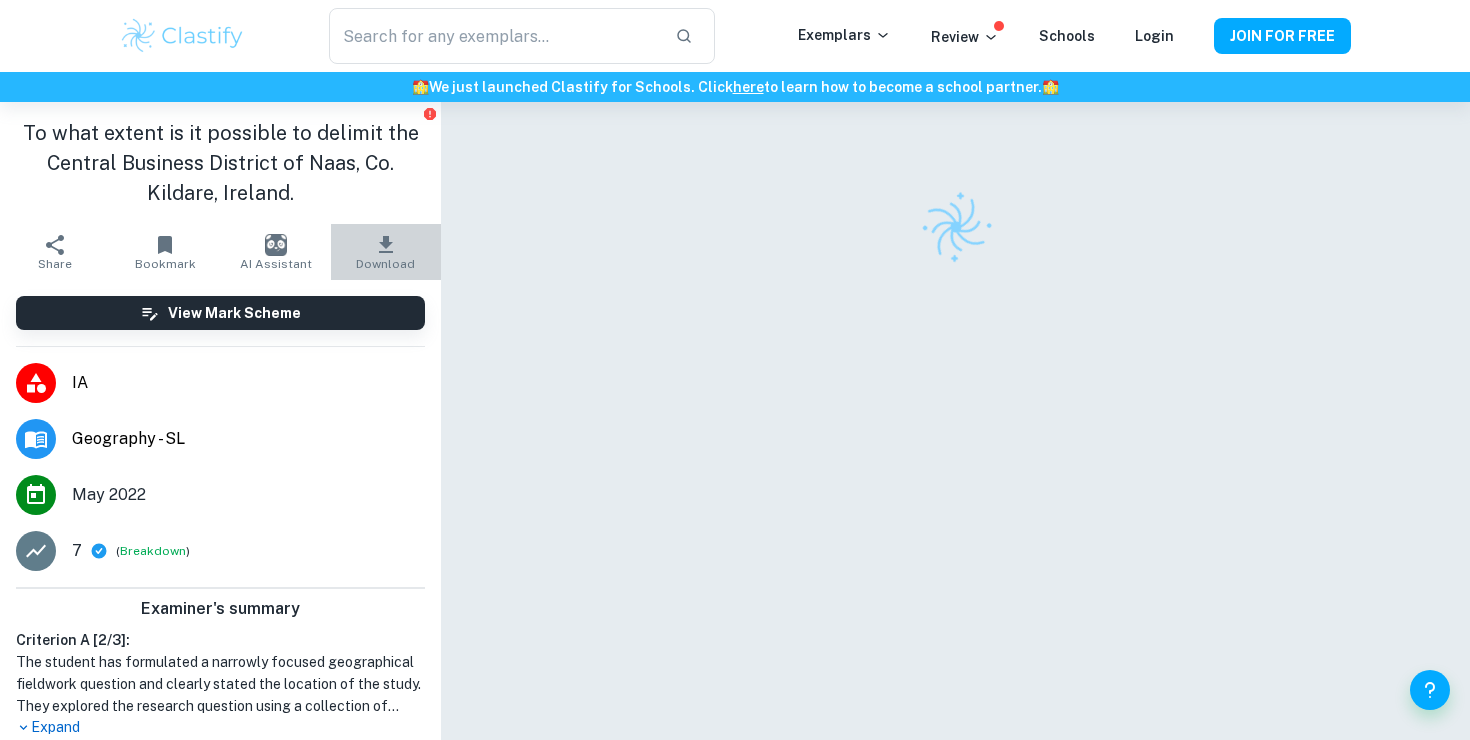 click 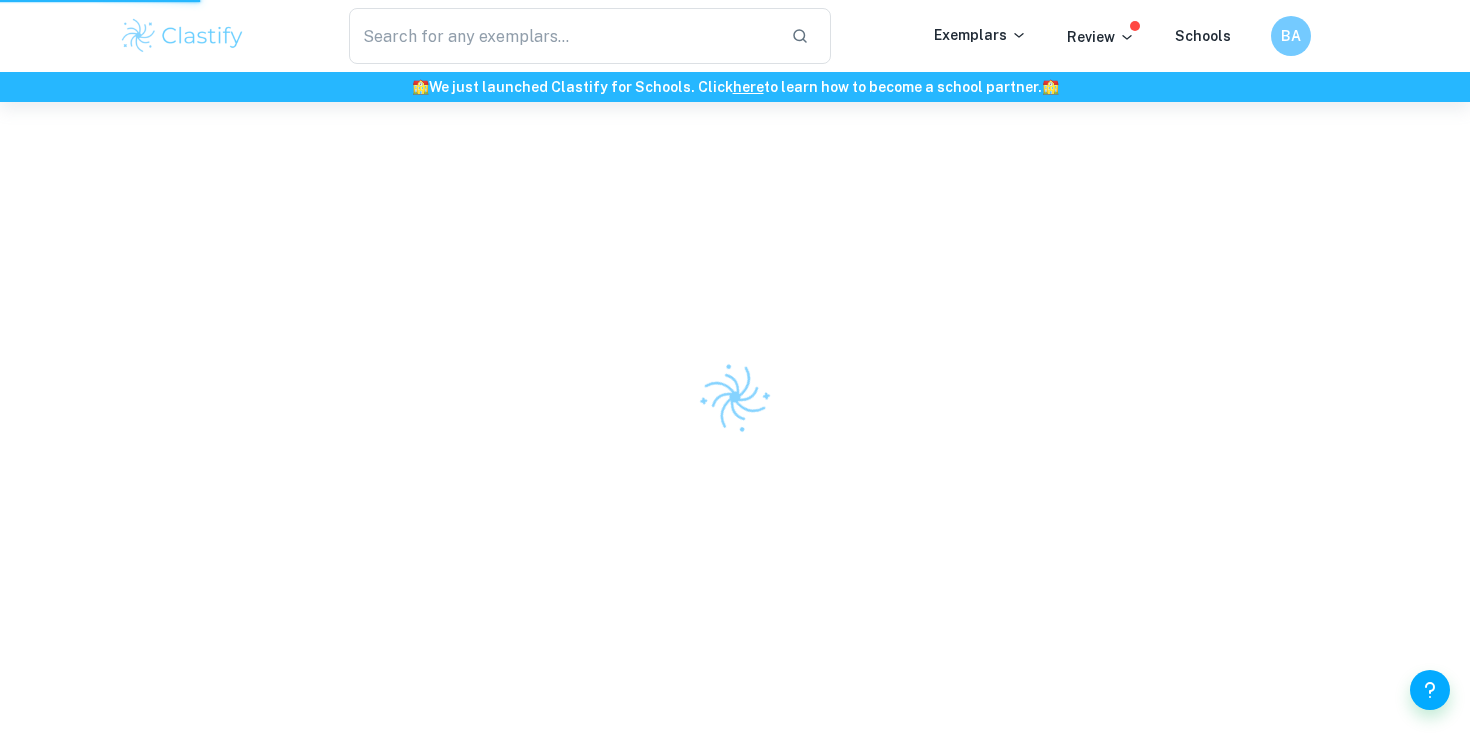 scroll, scrollTop: 78, scrollLeft: 0, axis: vertical 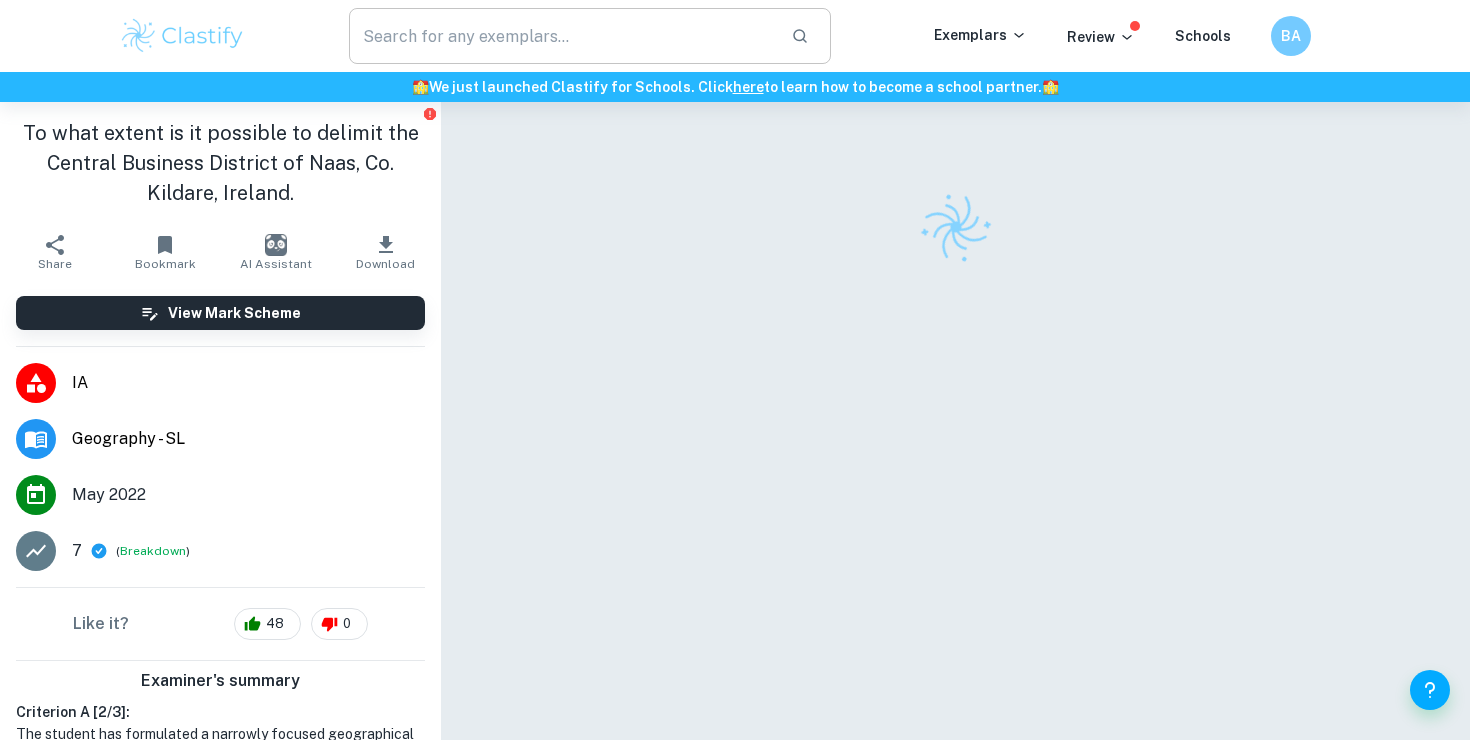 click at bounding box center [562, 36] 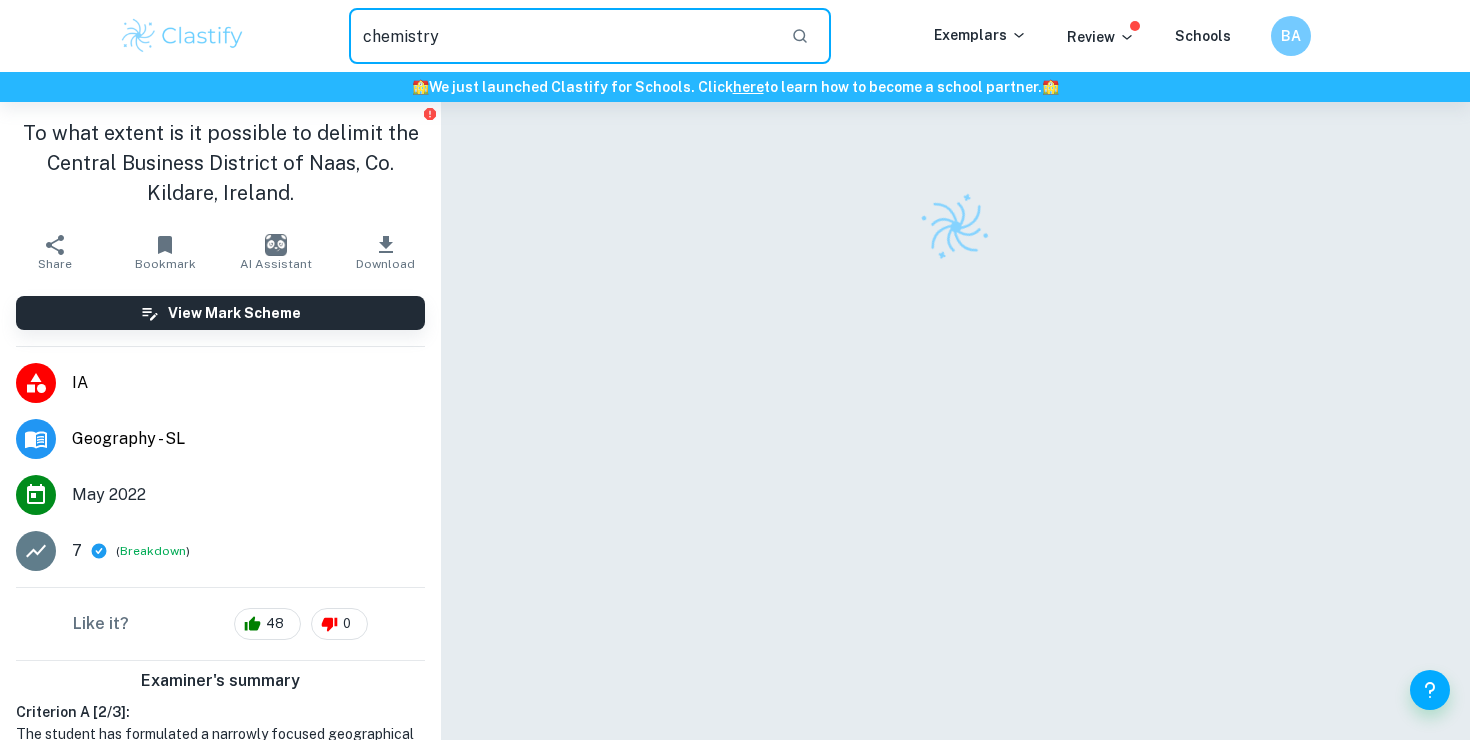 type on "chemistry" 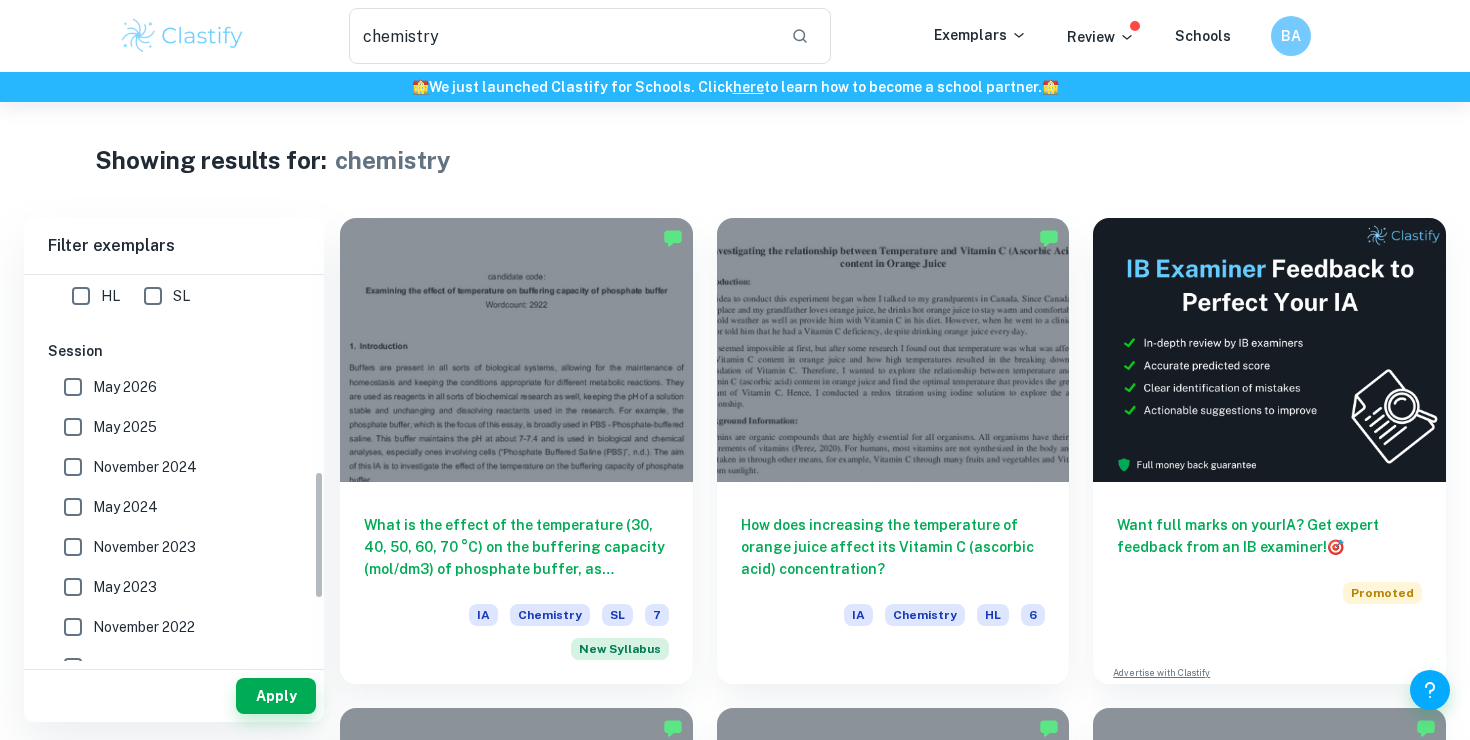 scroll, scrollTop: 584, scrollLeft: 0, axis: vertical 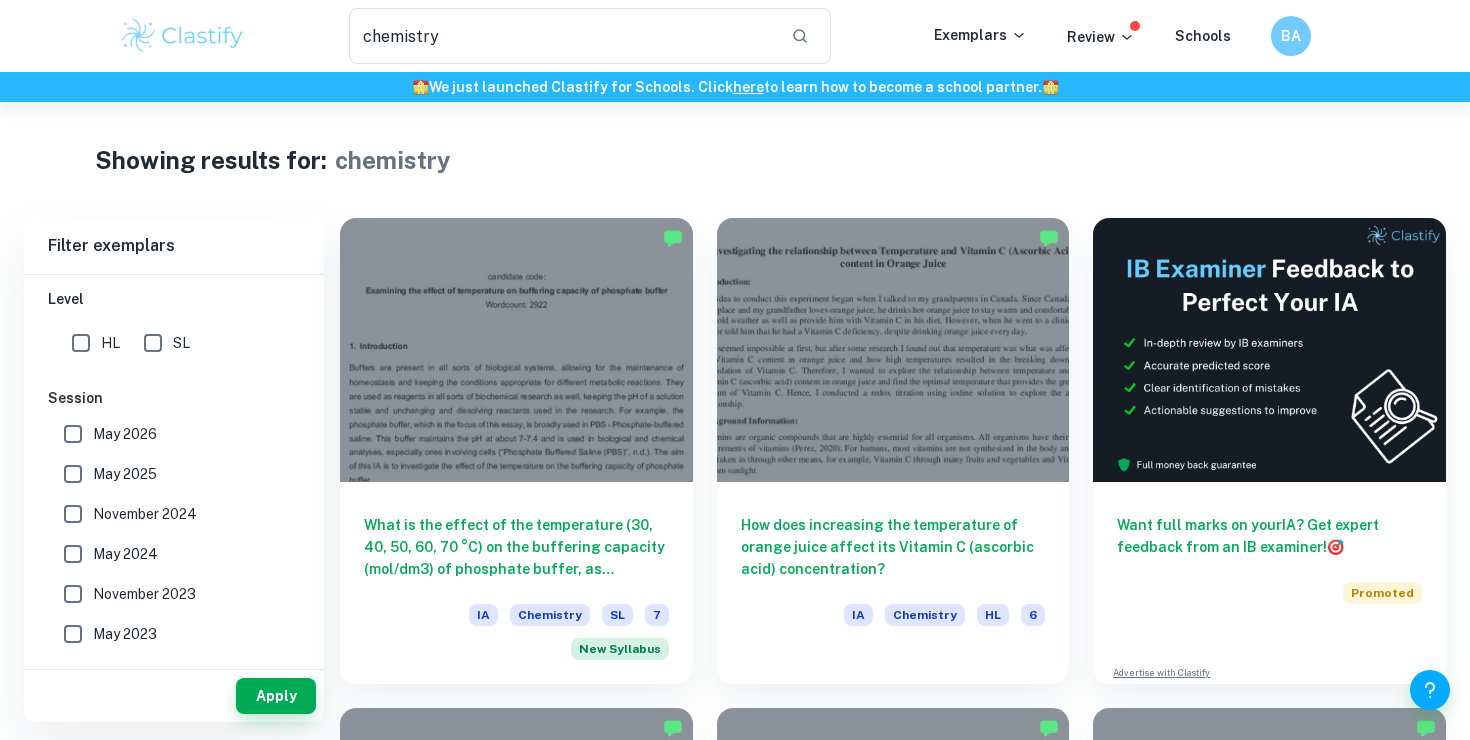click on "SL" at bounding box center [153, 343] 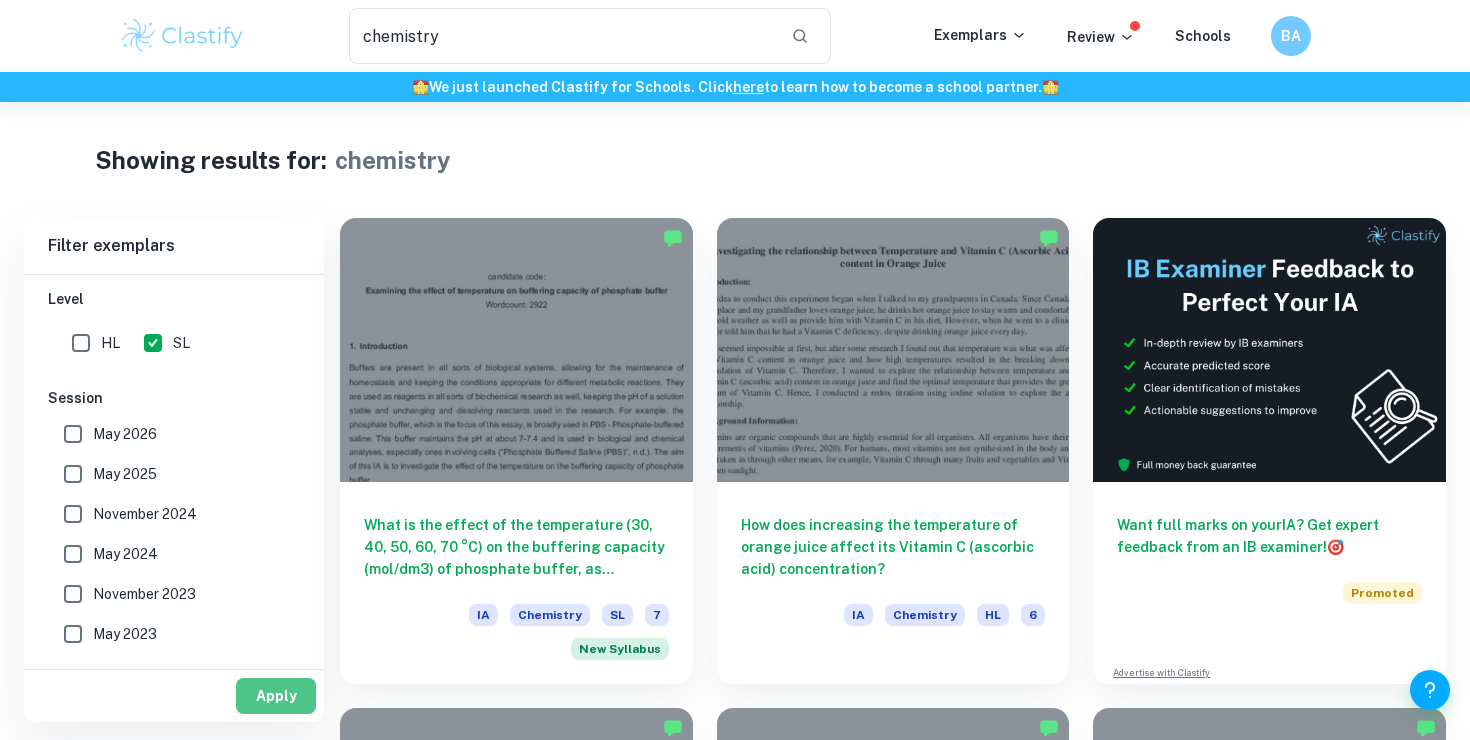 click on "Apply" at bounding box center [276, 696] 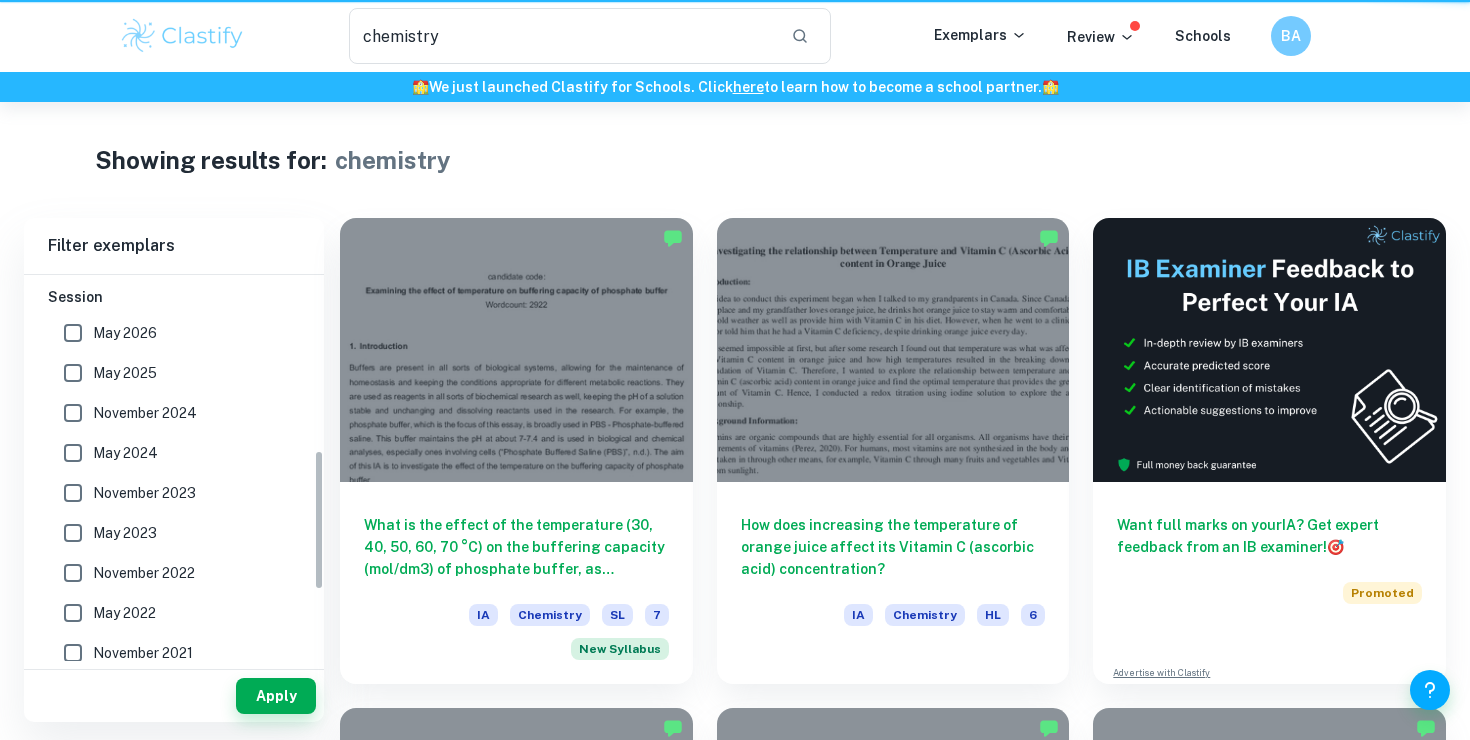 scroll, scrollTop: 483, scrollLeft: 0, axis: vertical 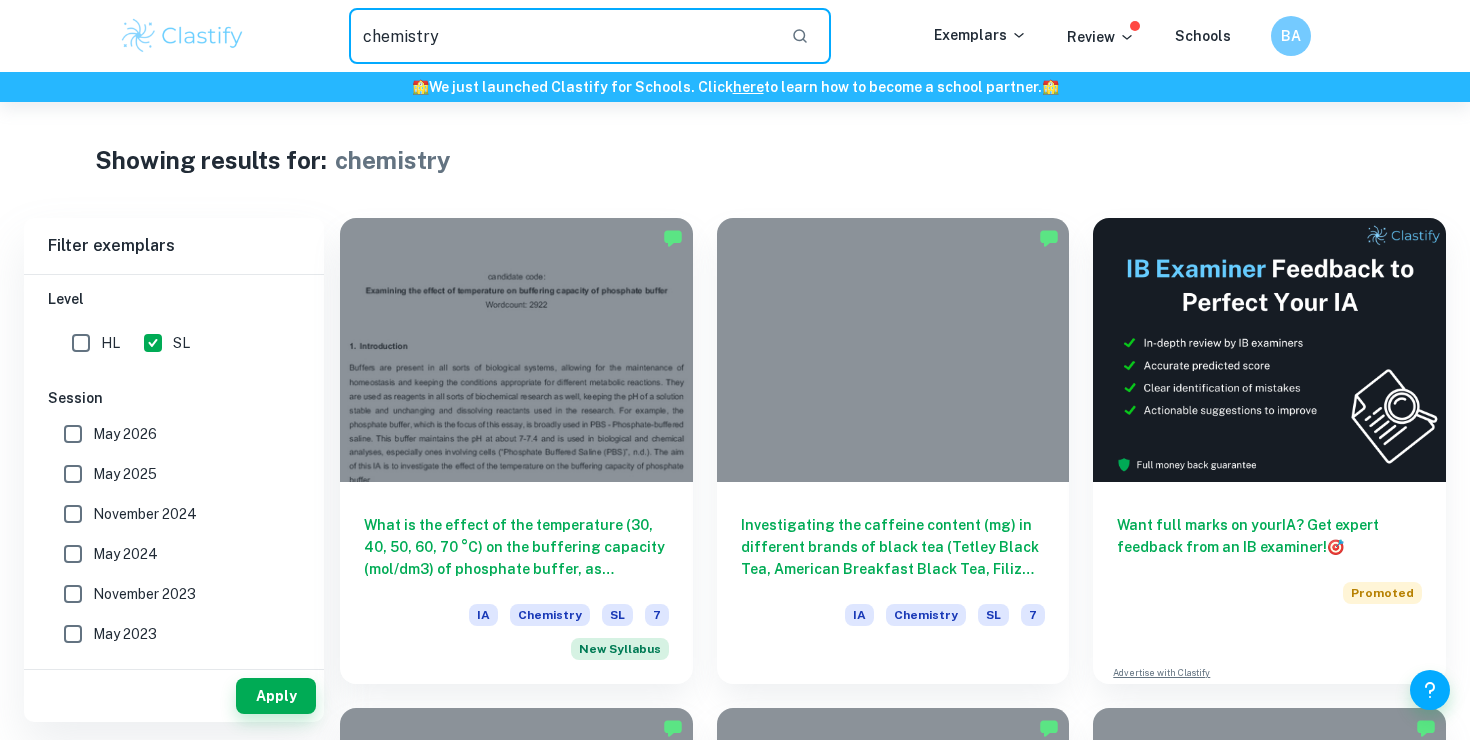 click on "chemistry" at bounding box center [562, 36] 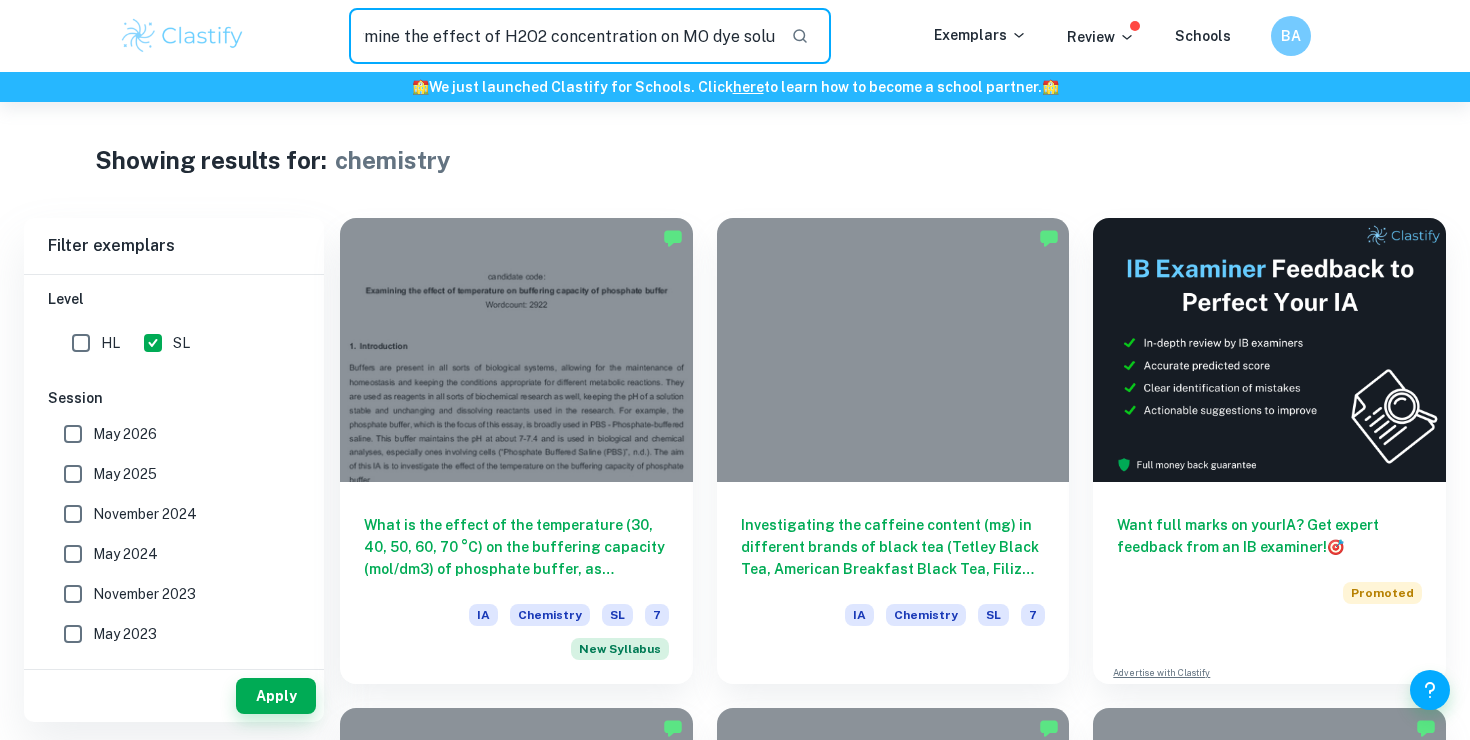 scroll, scrollTop: 0, scrollLeft: 192, axis: horizontal 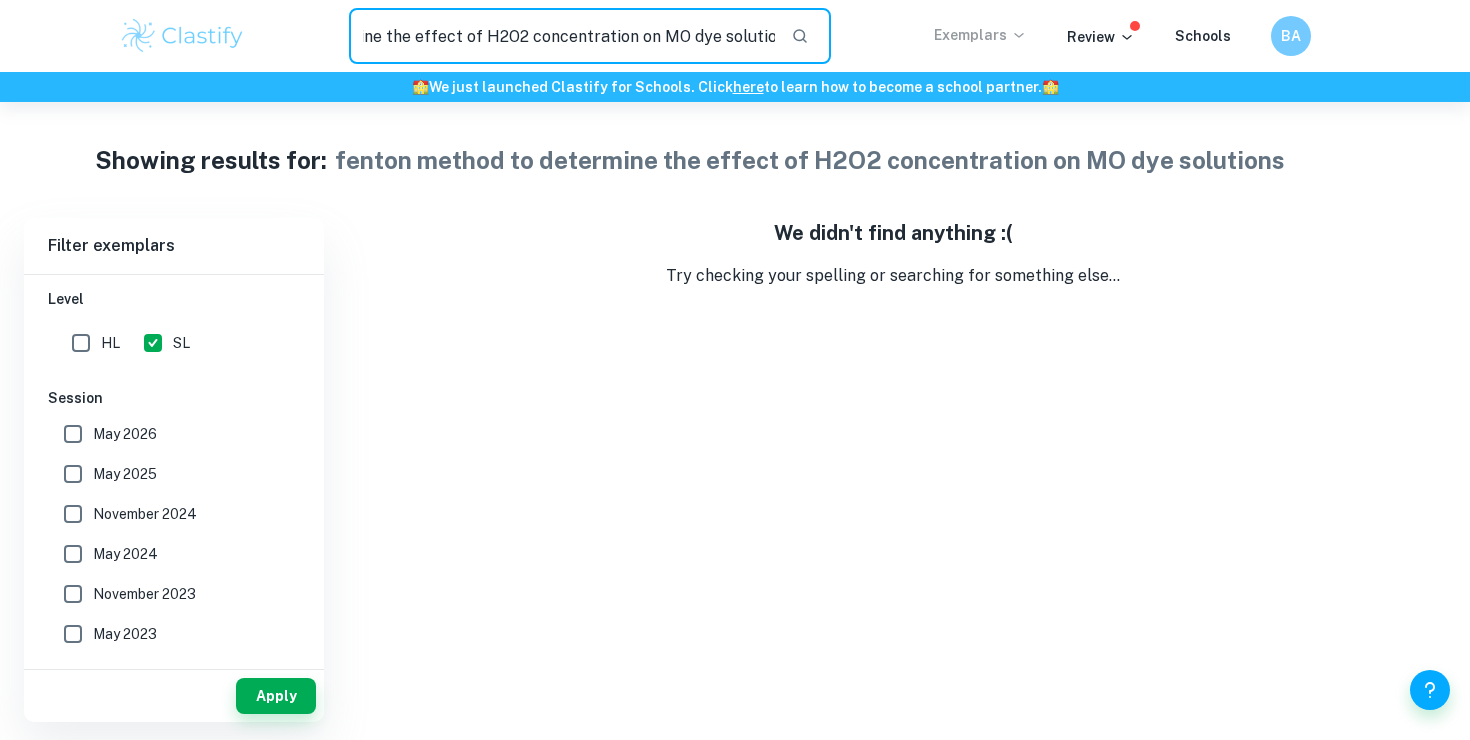drag, startPoint x: 719, startPoint y: 39, endPoint x: 1000, endPoint y: 34, distance: 281.0445 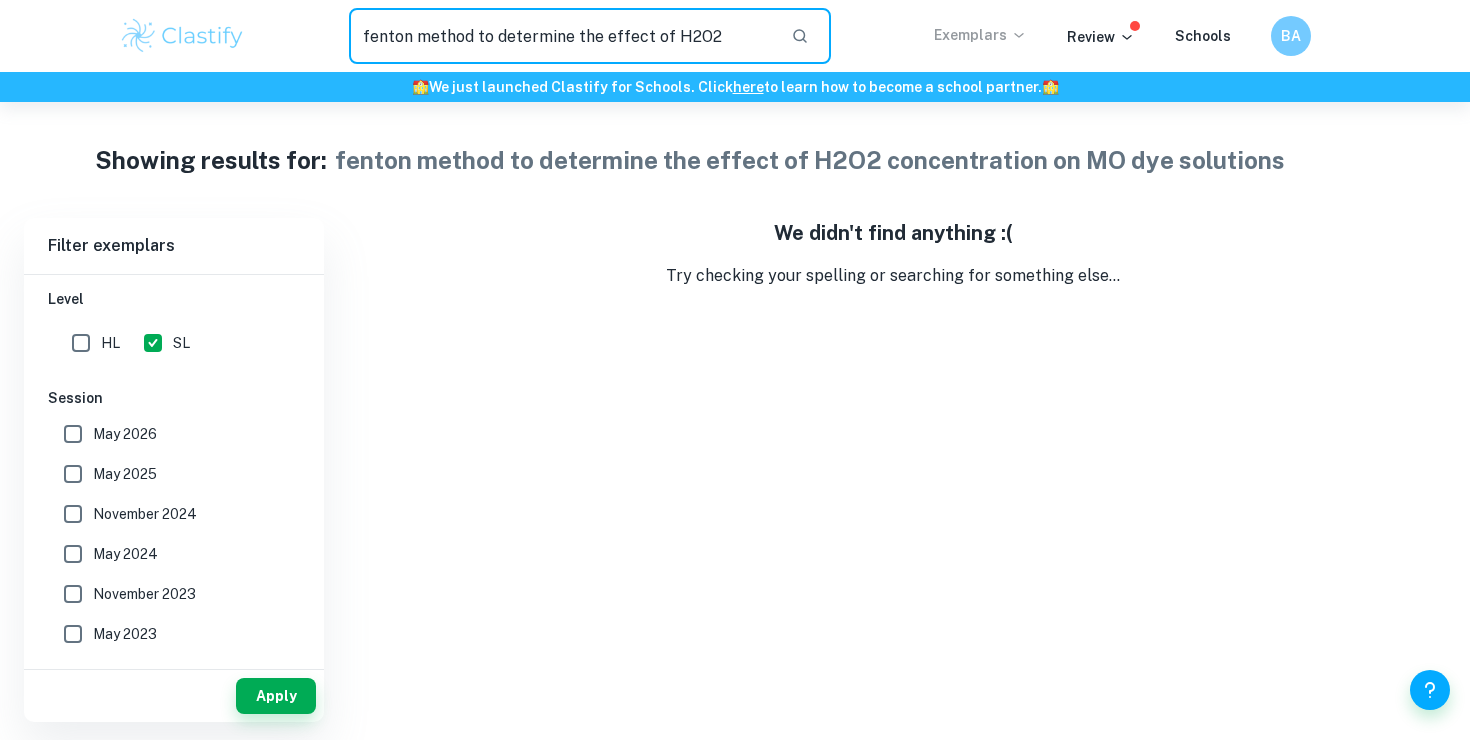 scroll, scrollTop: 0, scrollLeft: 0, axis: both 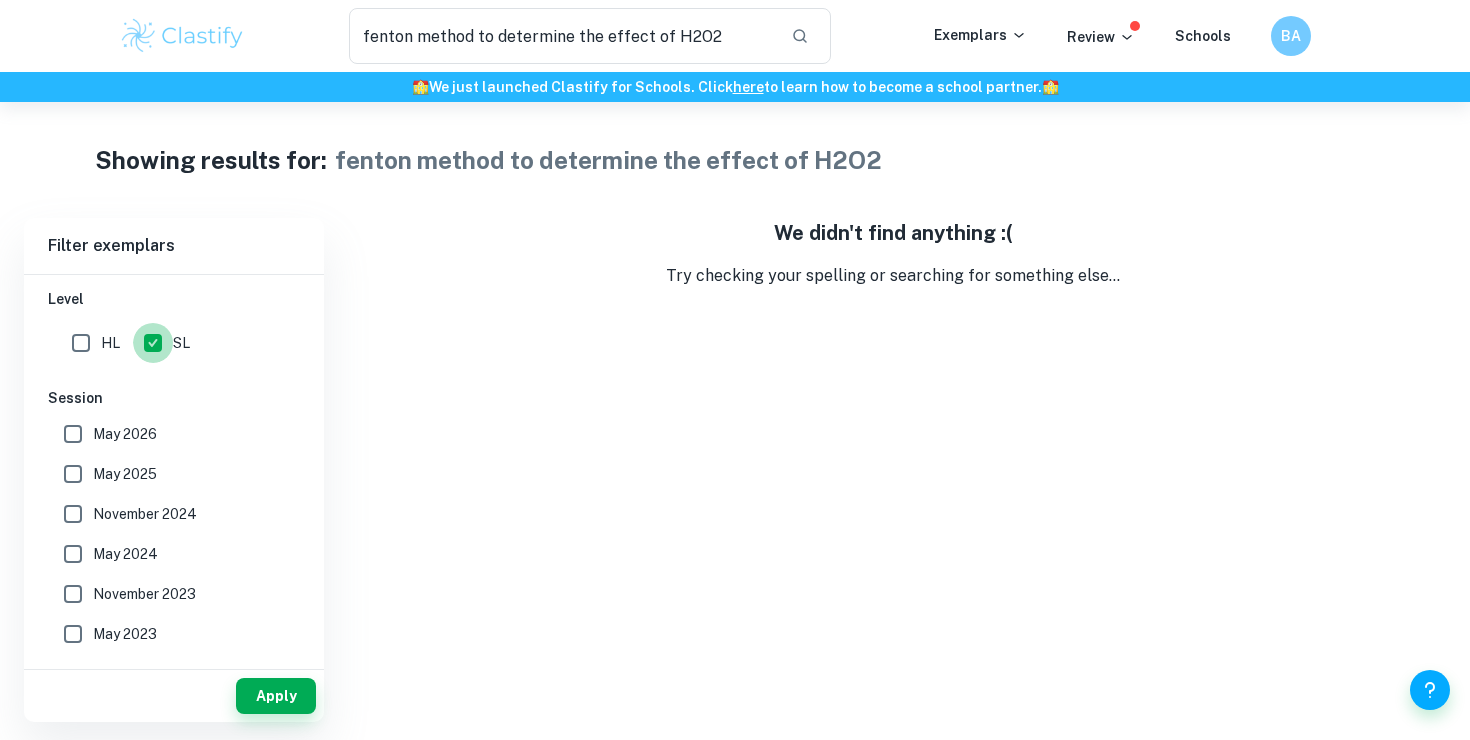 click on "SL" at bounding box center [153, 343] 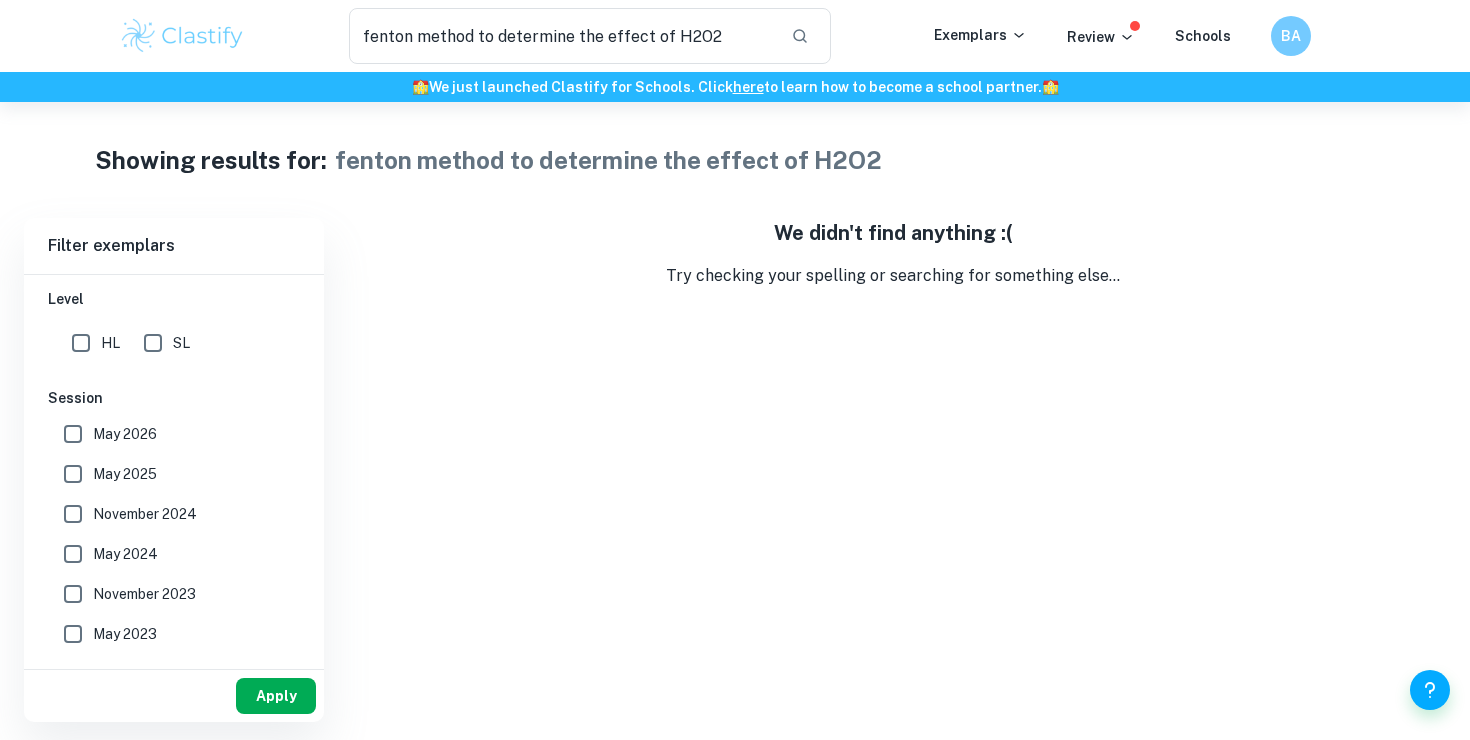 click on "Apply" at bounding box center (276, 696) 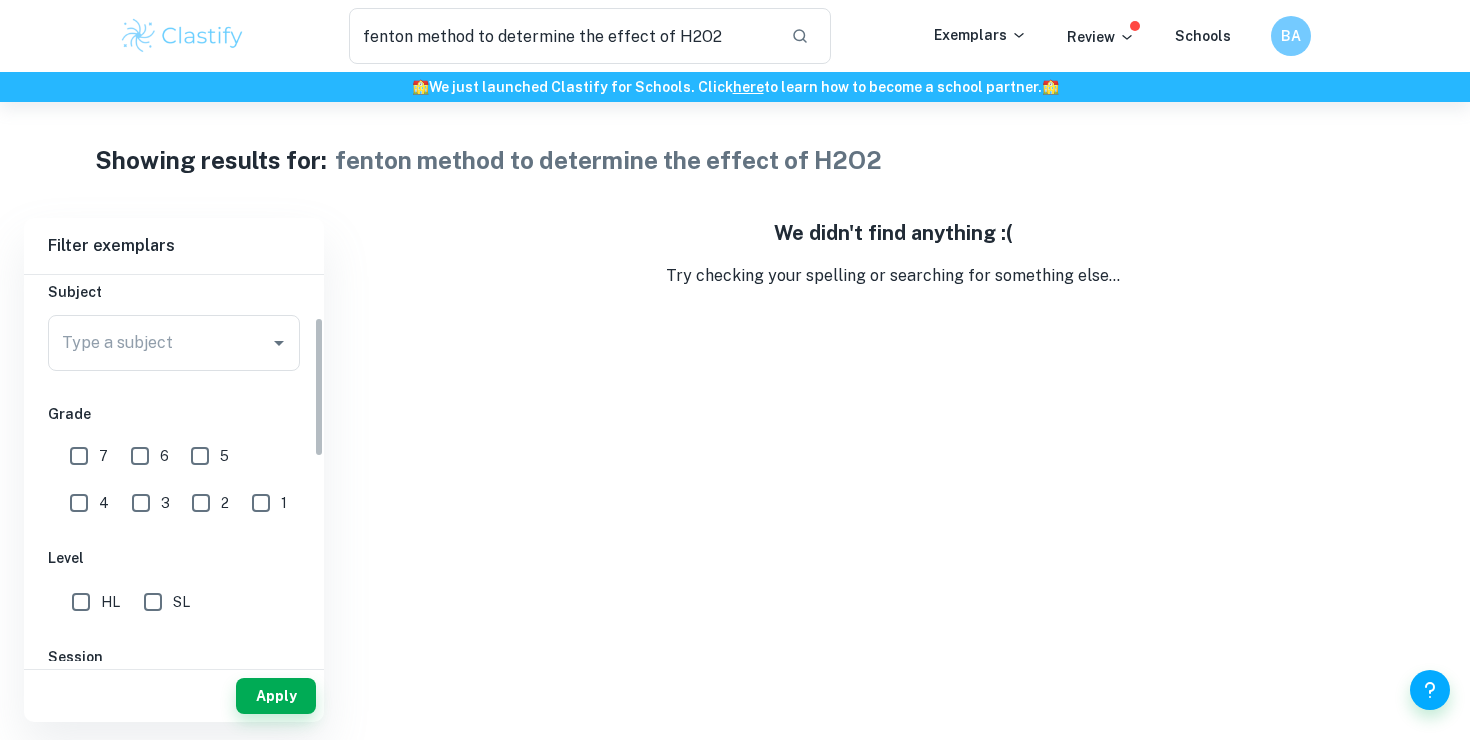 scroll, scrollTop: 0, scrollLeft: 0, axis: both 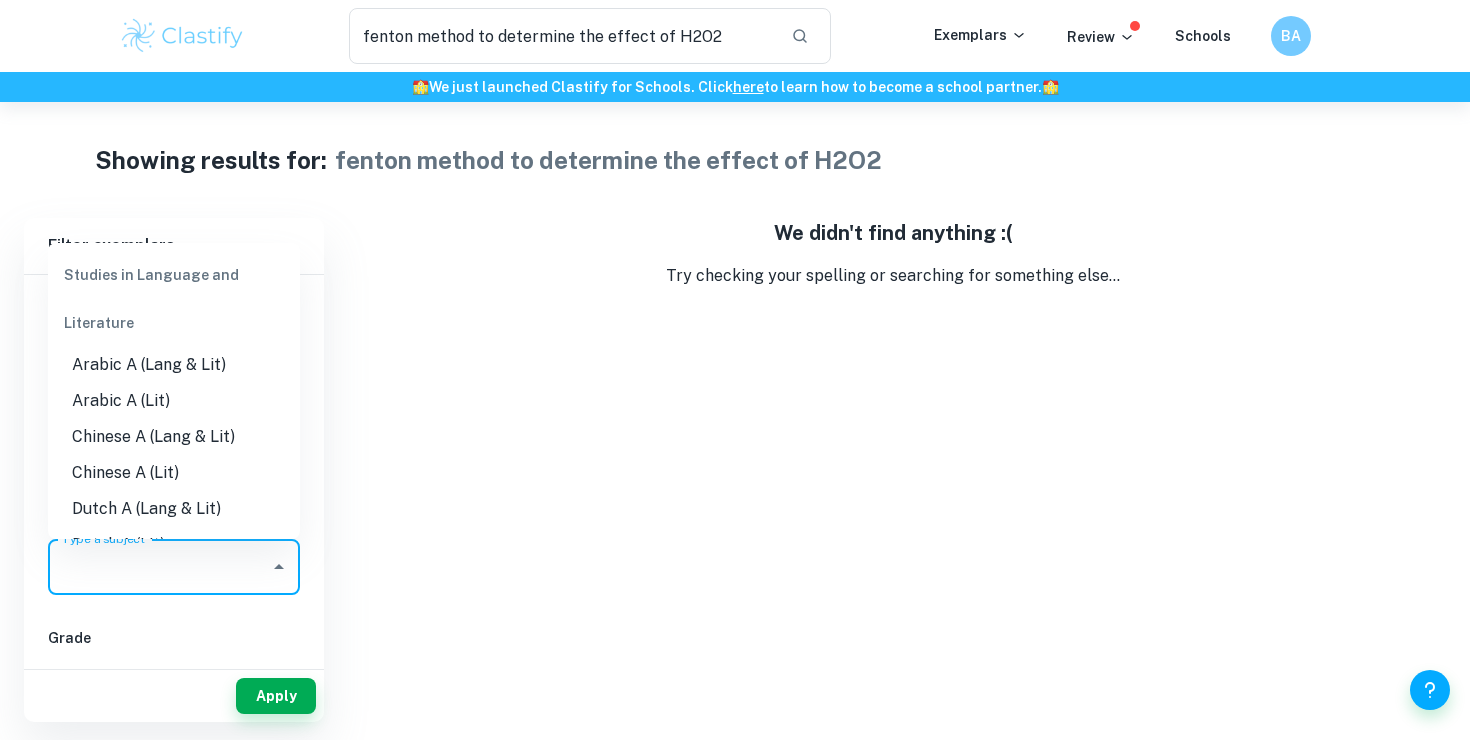 click on "Type a subject" at bounding box center (159, 567) 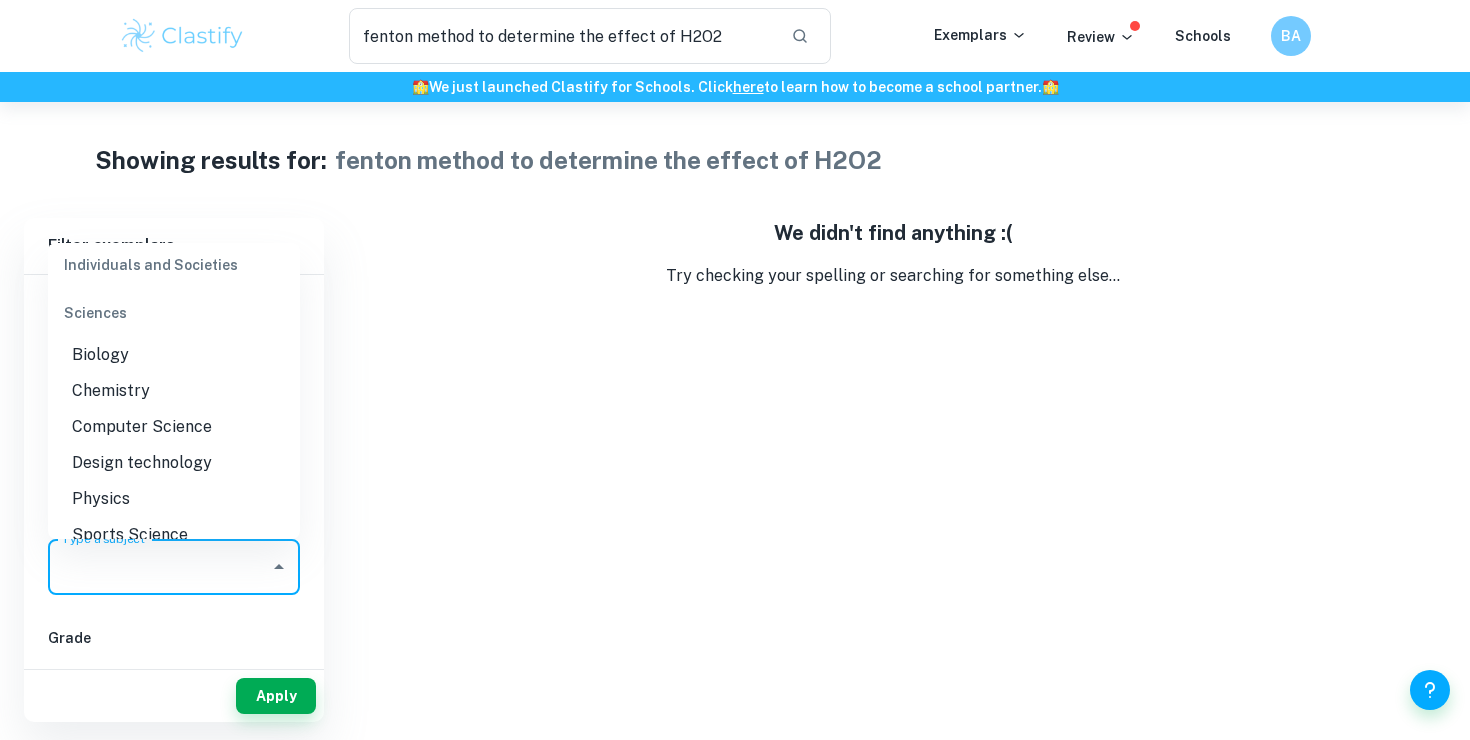 scroll, scrollTop: 2439, scrollLeft: 0, axis: vertical 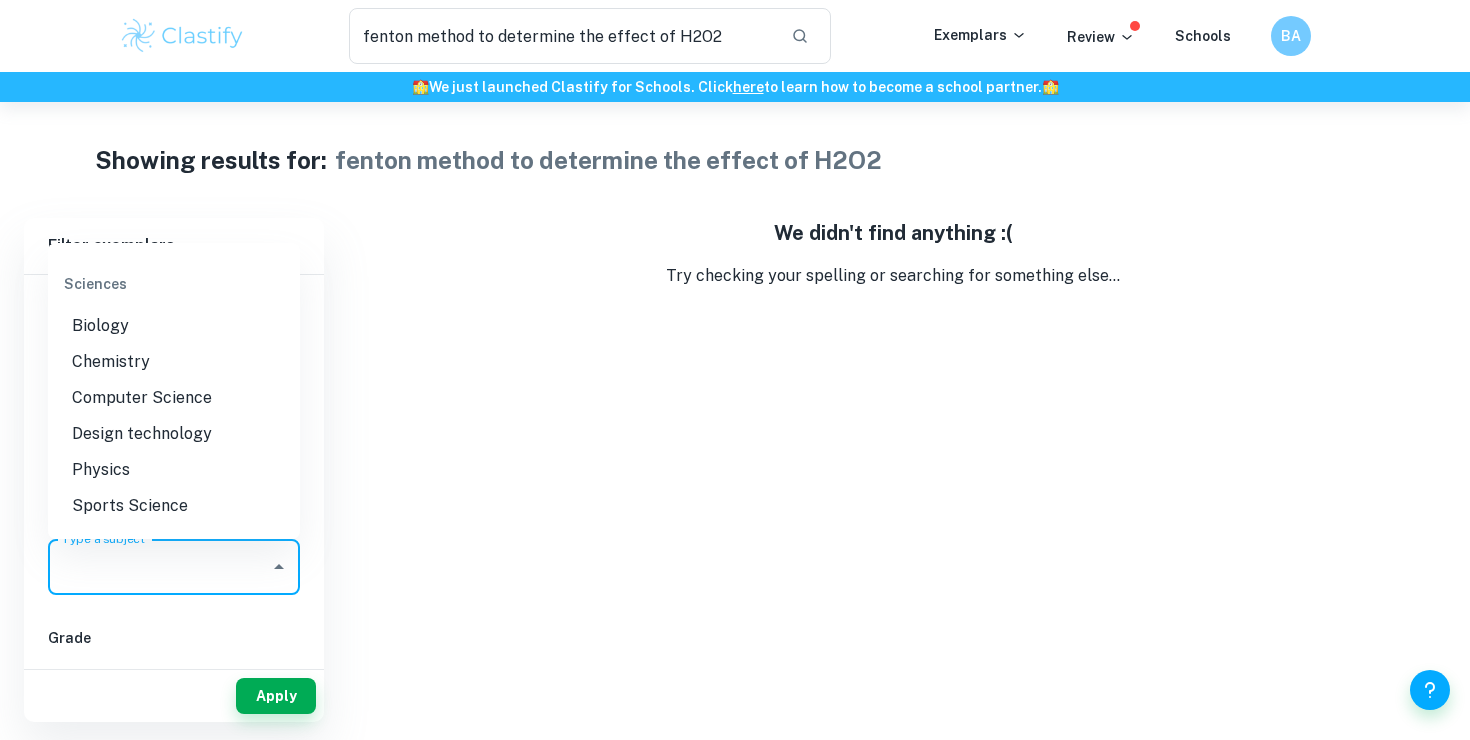 click on "Chemistry" at bounding box center (174, 362) 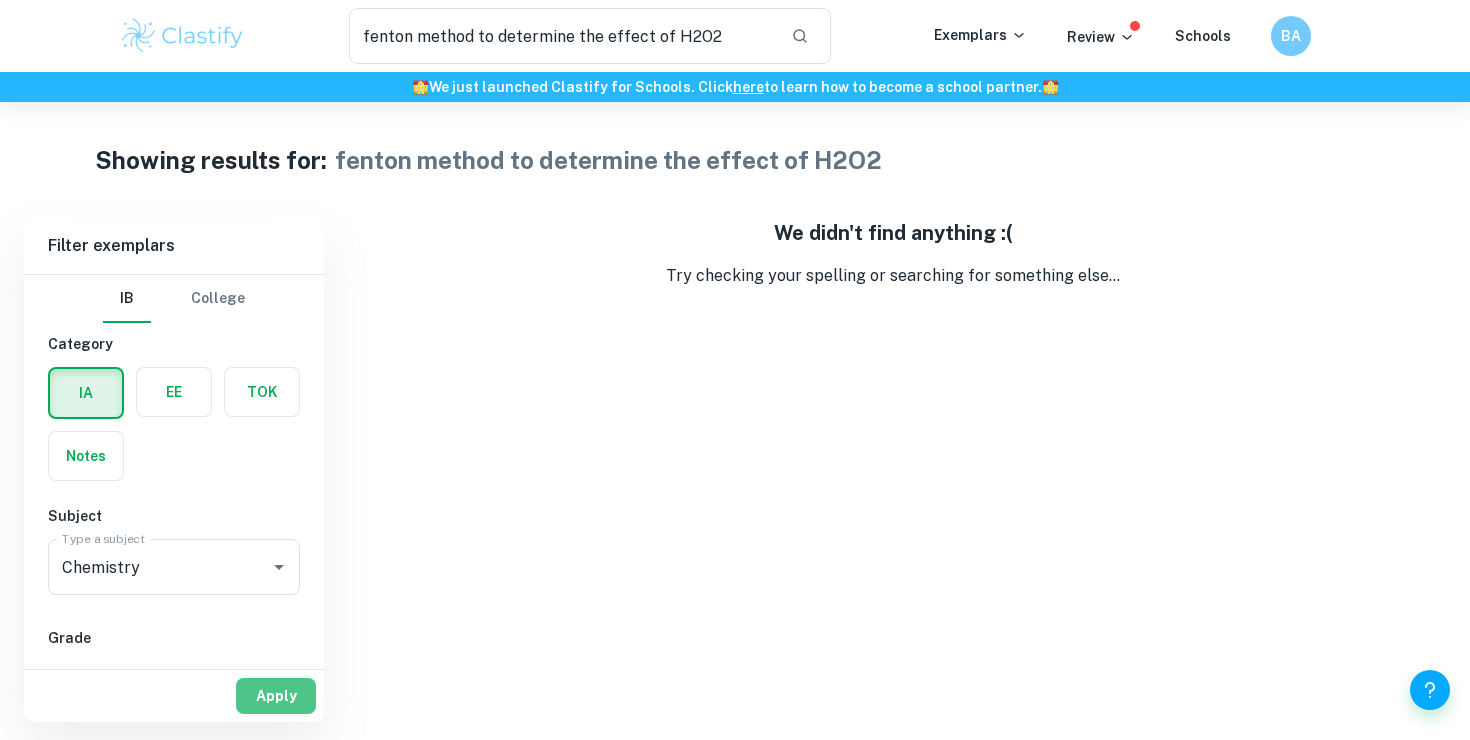 click on "Apply" at bounding box center [276, 696] 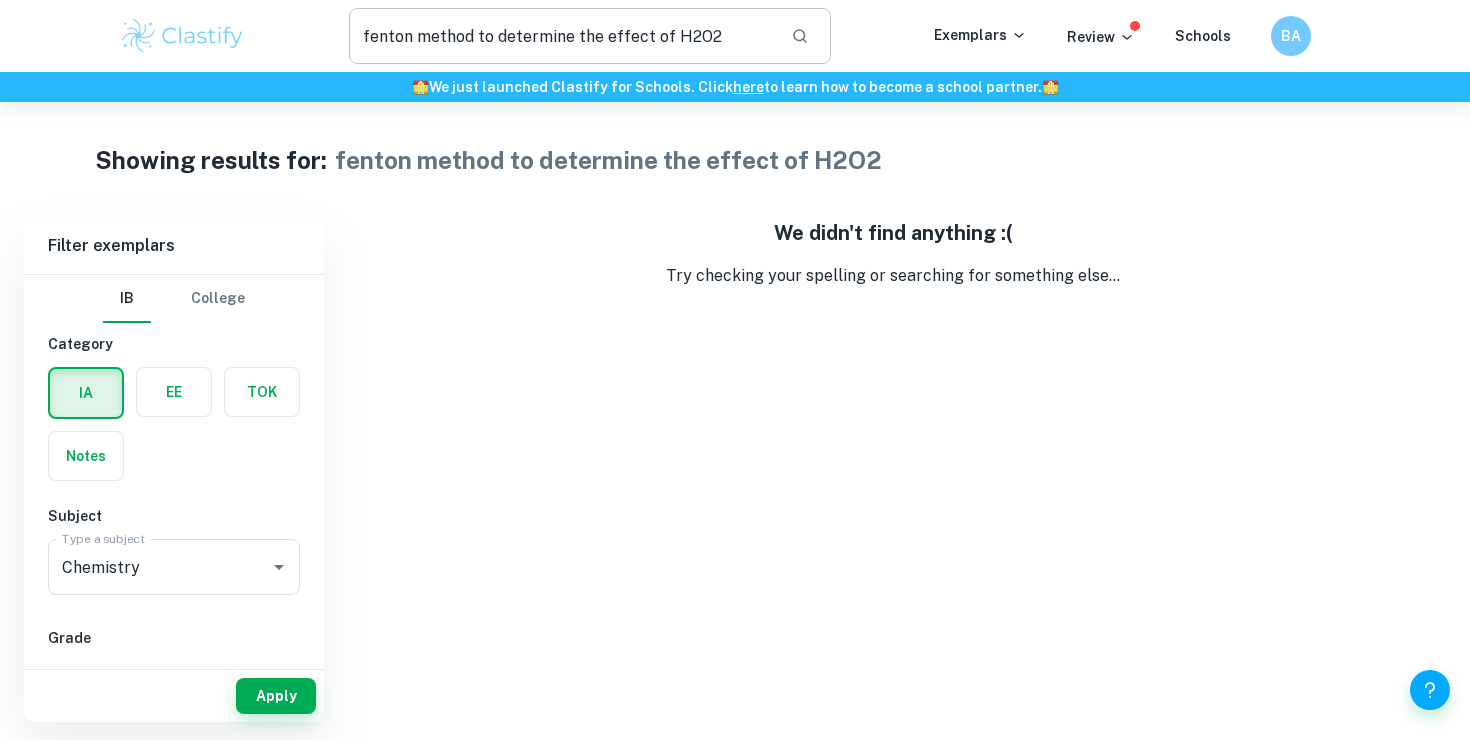 click on "fenton method to determine the effect of H2O2" at bounding box center [562, 36] 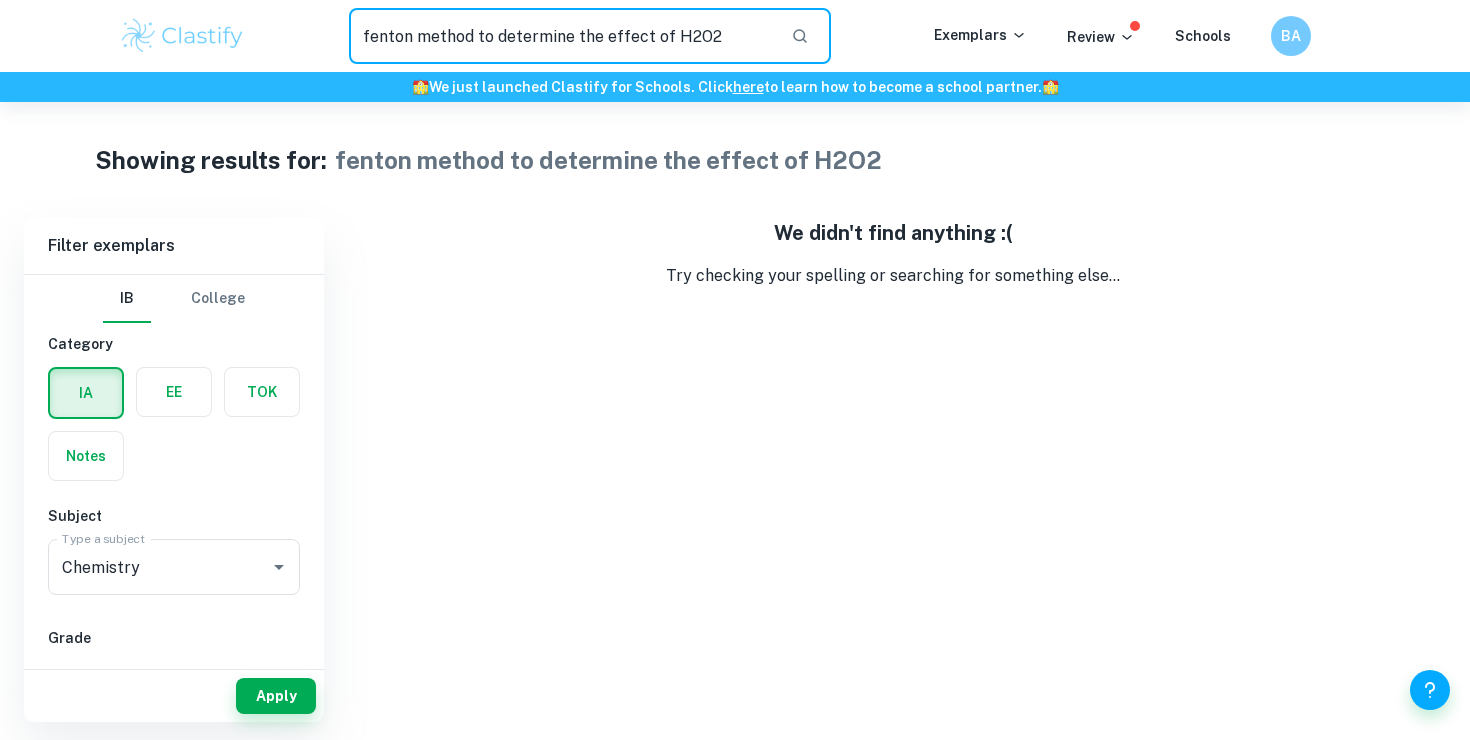 drag, startPoint x: 470, startPoint y: 31, endPoint x: 768, endPoint y: 47, distance: 298.42923 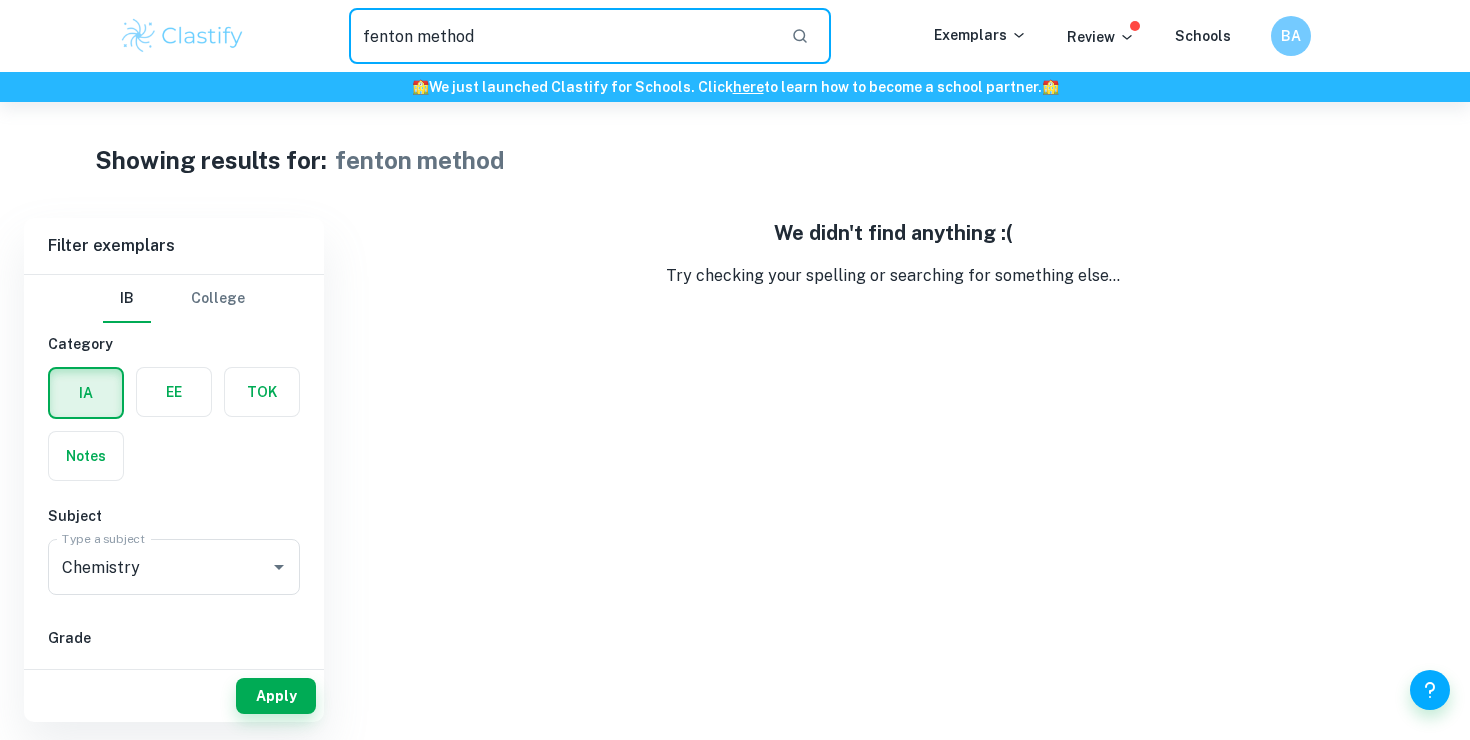 drag, startPoint x: 412, startPoint y: 34, endPoint x: 759, endPoint y: 92, distance: 351.81387 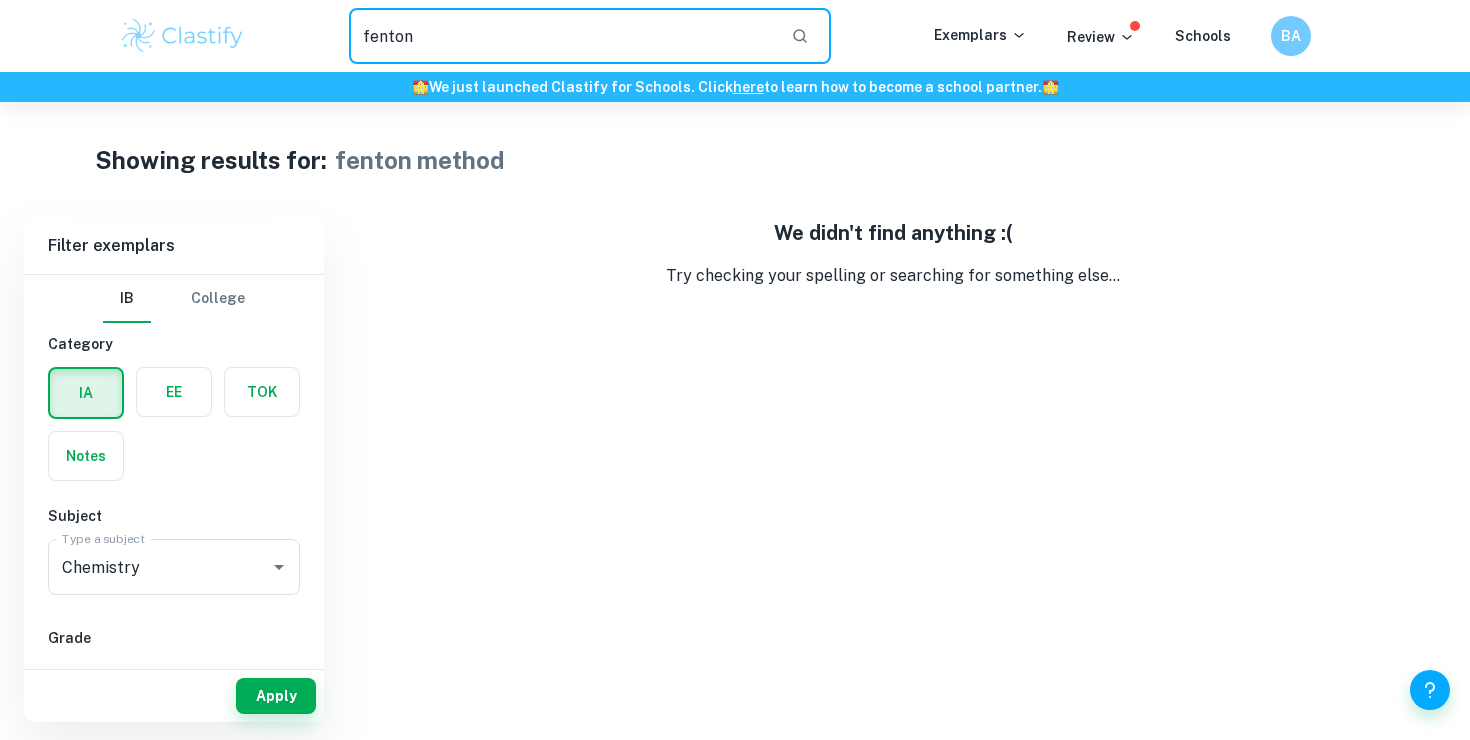 type on "fenton" 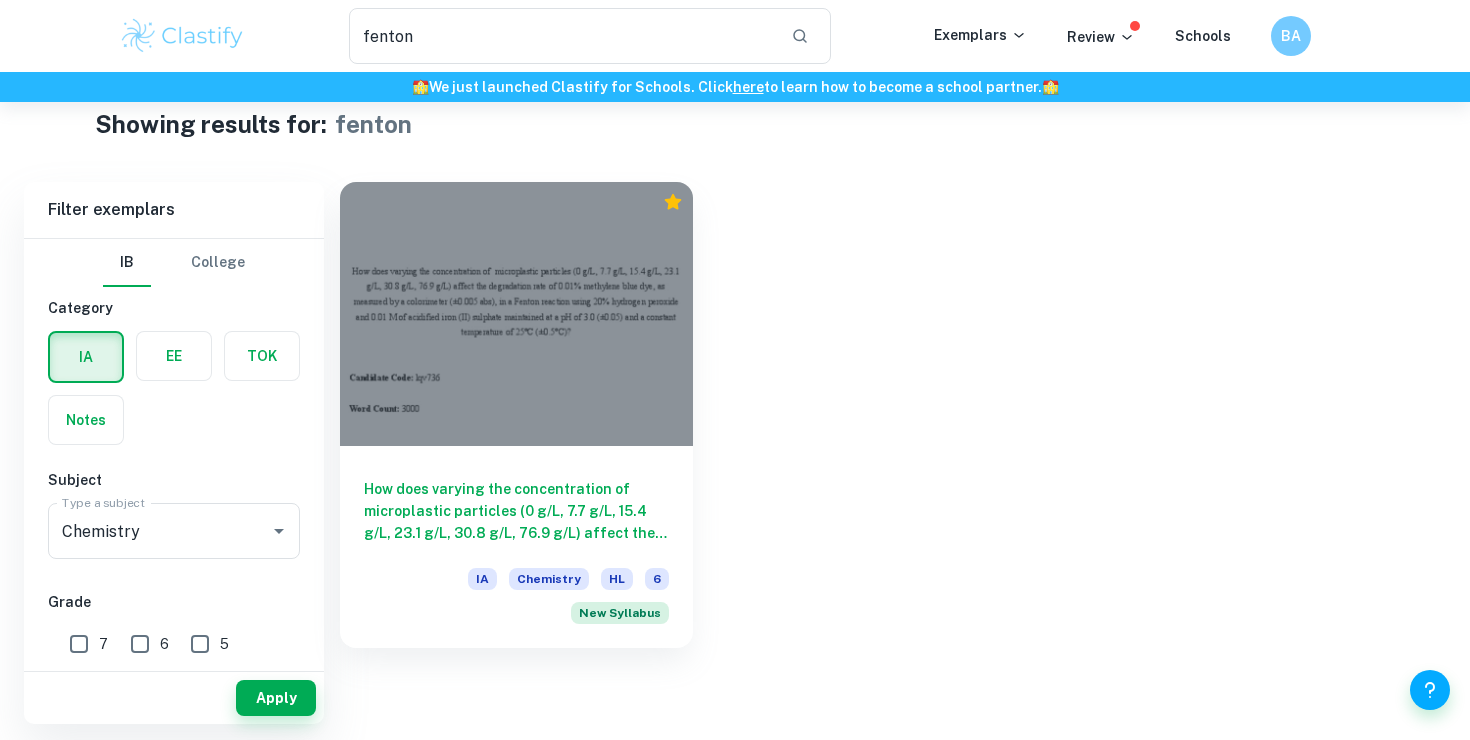 scroll, scrollTop: 35, scrollLeft: 0, axis: vertical 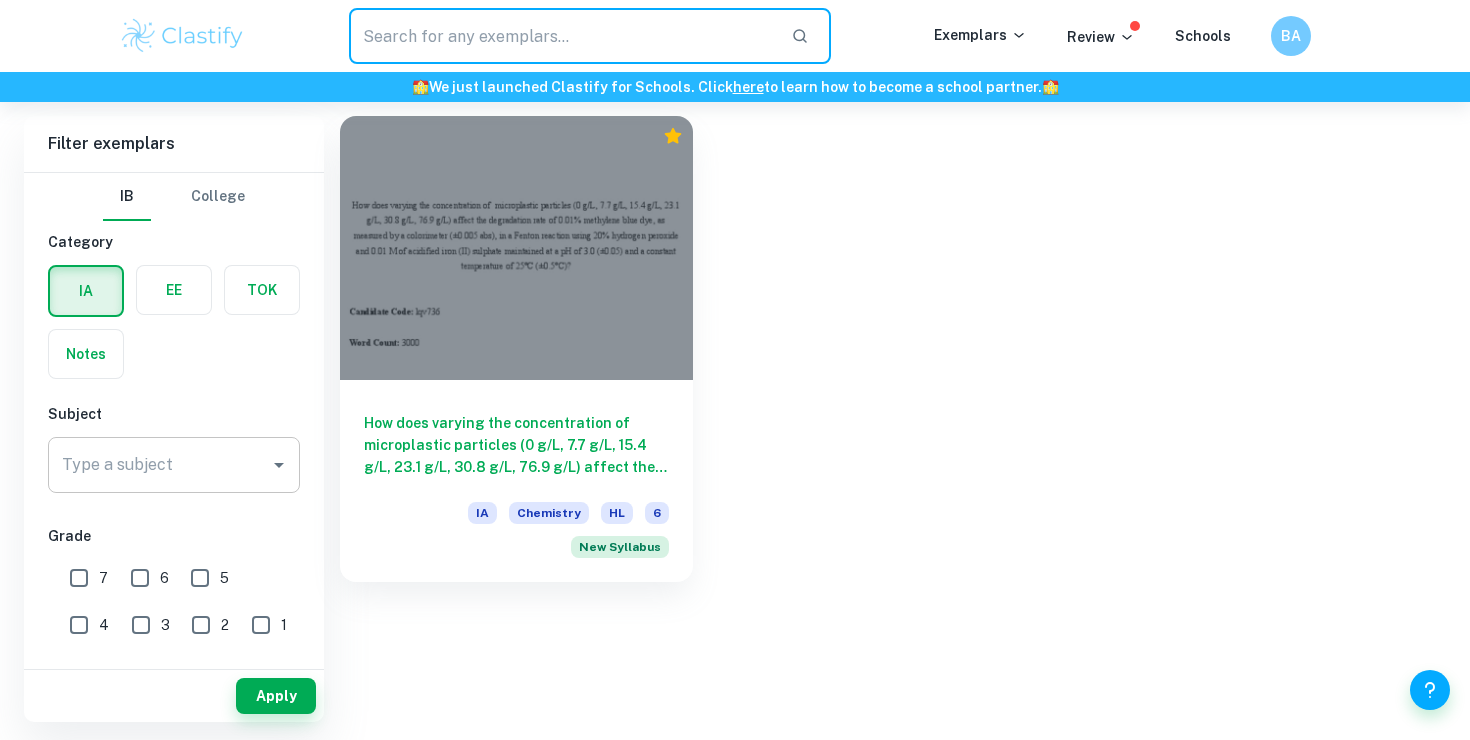 type 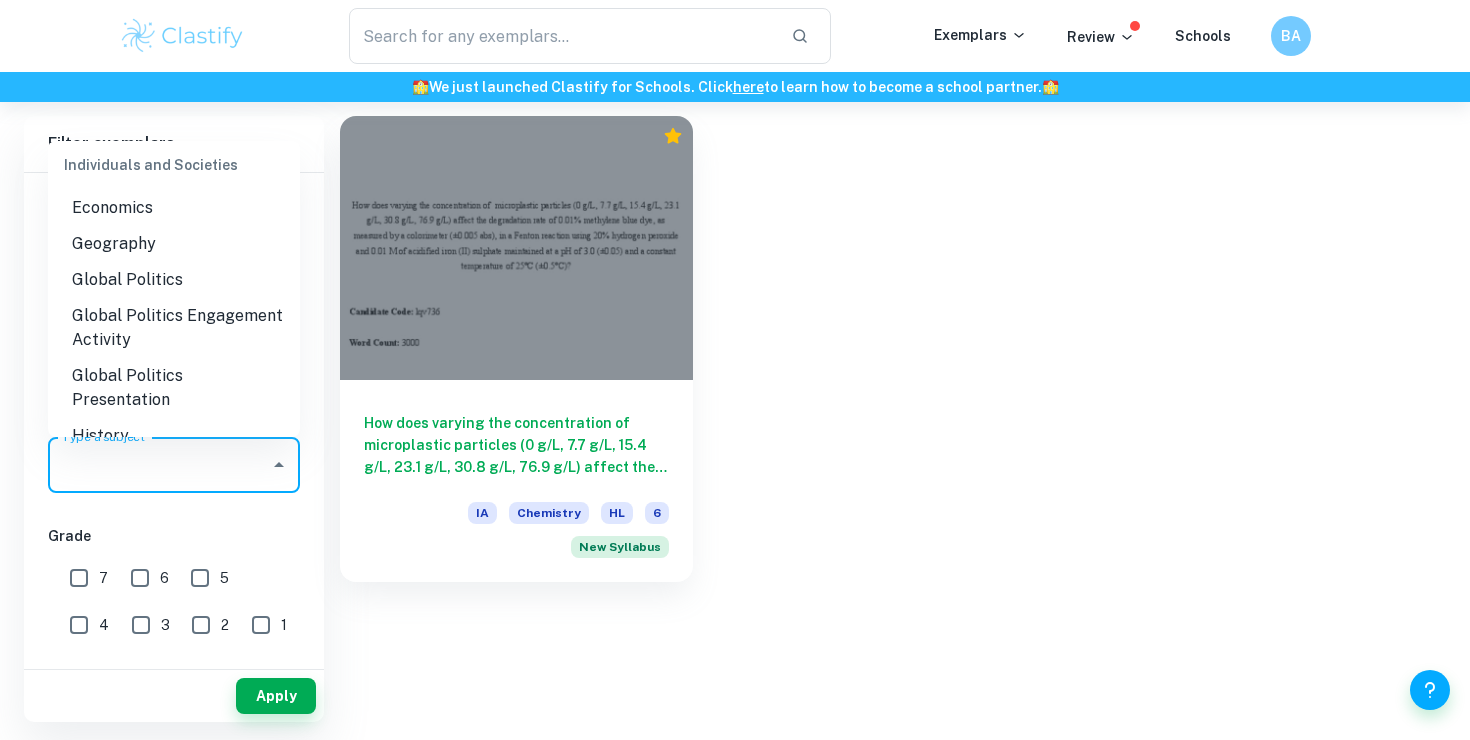 scroll, scrollTop: 2005, scrollLeft: 0, axis: vertical 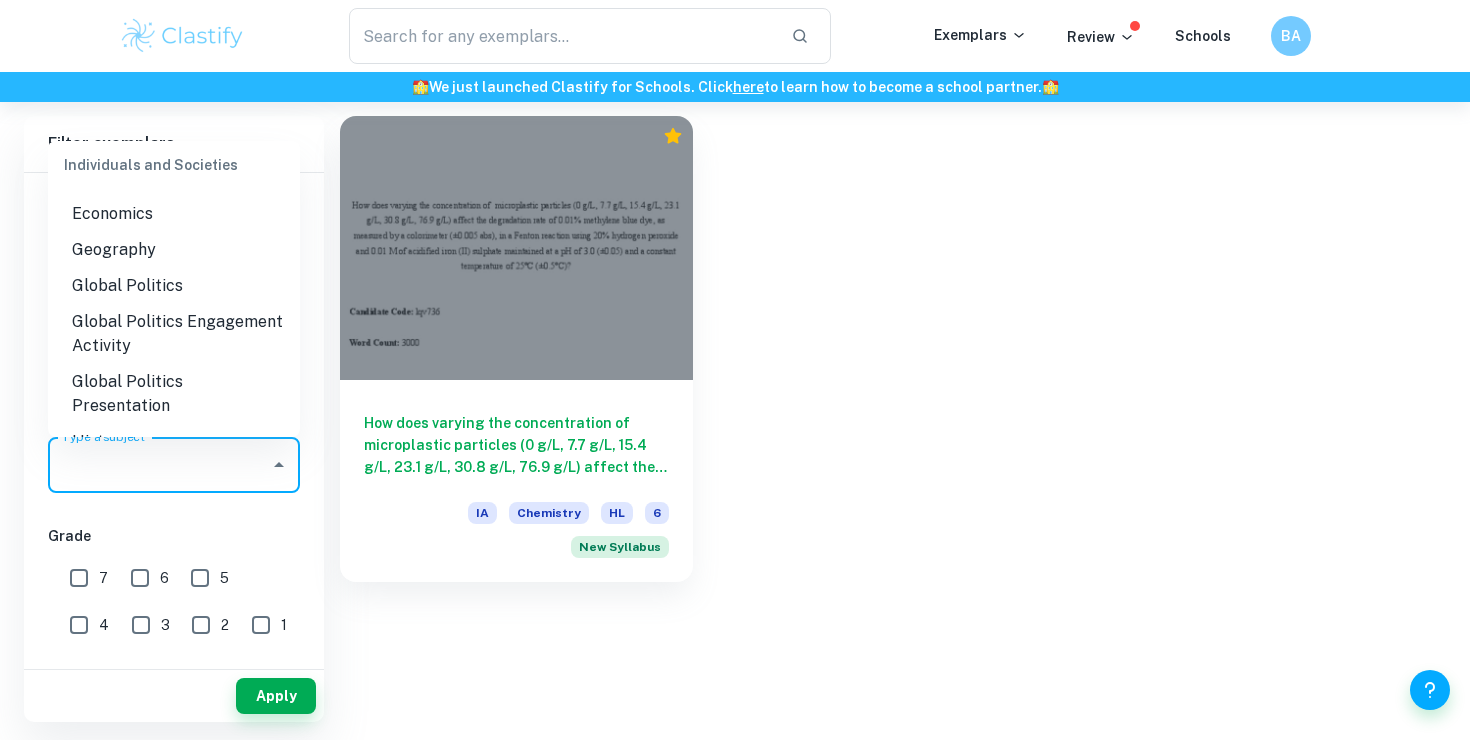 click on "Geography" at bounding box center [174, 250] 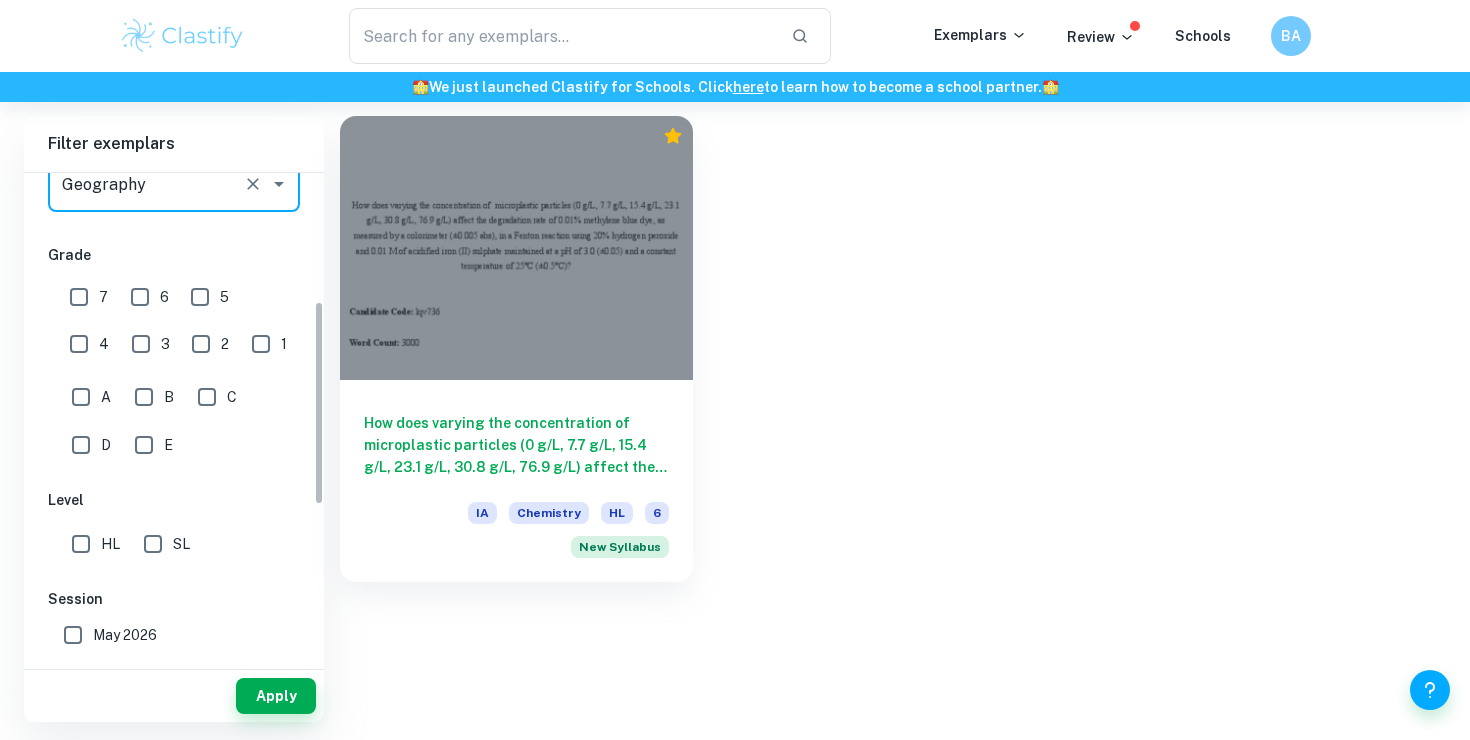 scroll, scrollTop: 305, scrollLeft: 0, axis: vertical 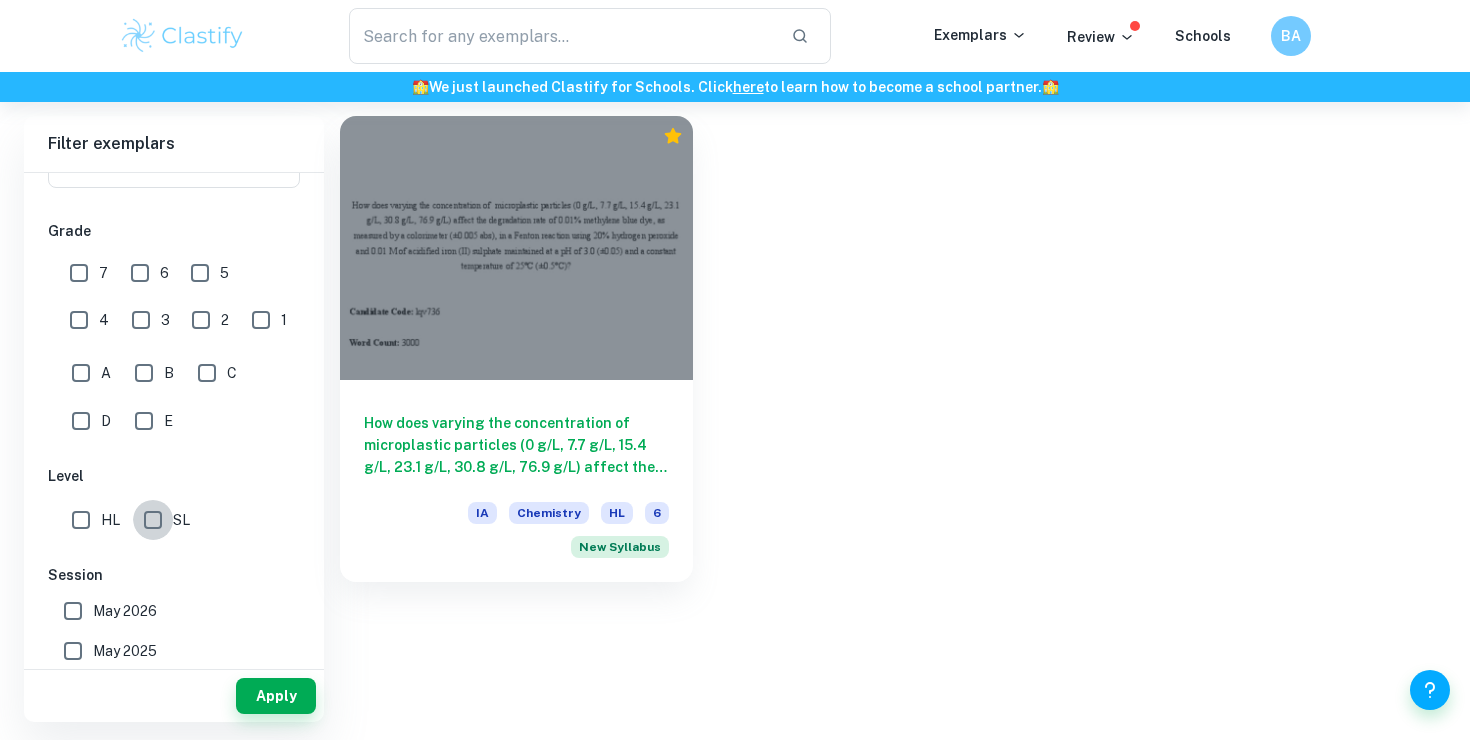 click on "SL" at bounding box center (153, 520) 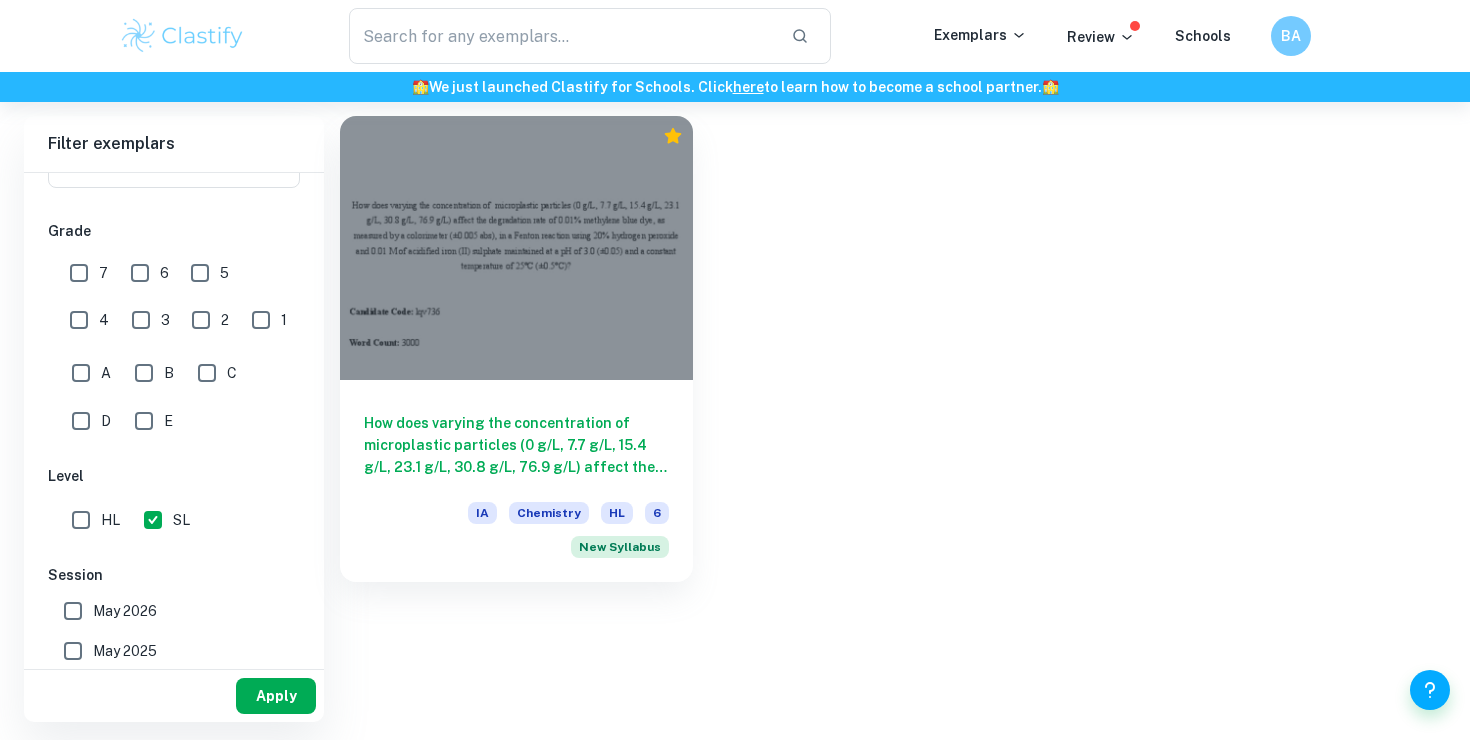 click on "Apply" at bounding box center [276, 696] 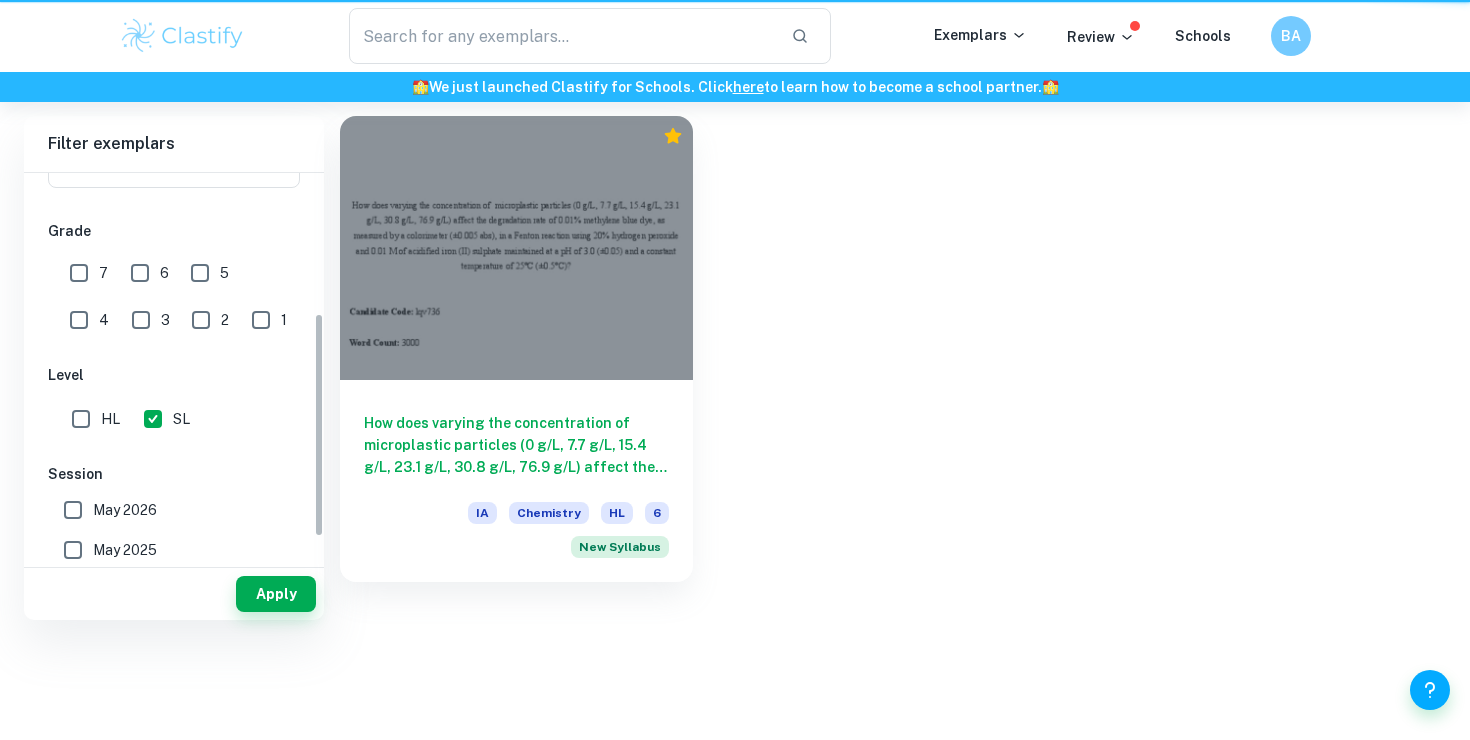 scroll, scrollTop: 0, scrollLeft: 0, axis: both 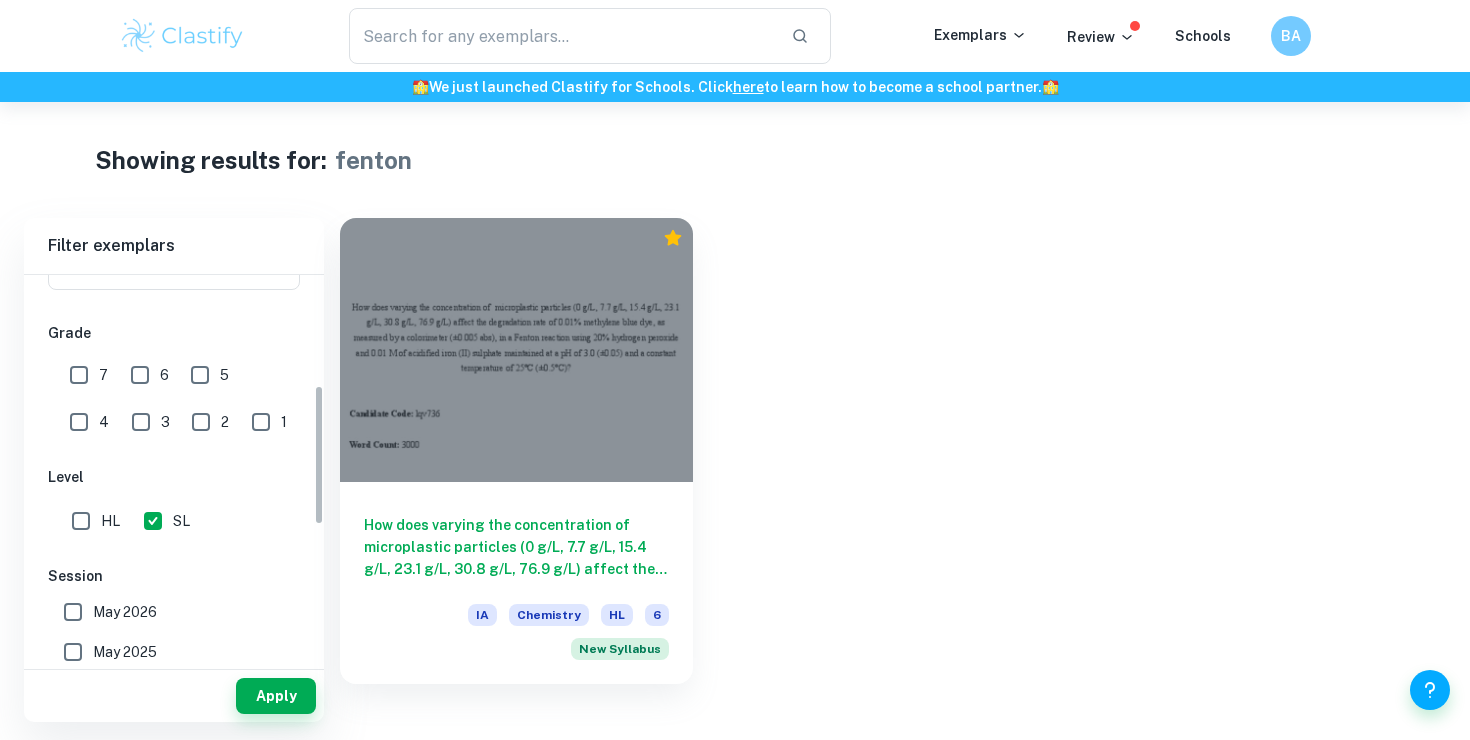 click on "SL" at bounding box center (153, 521) 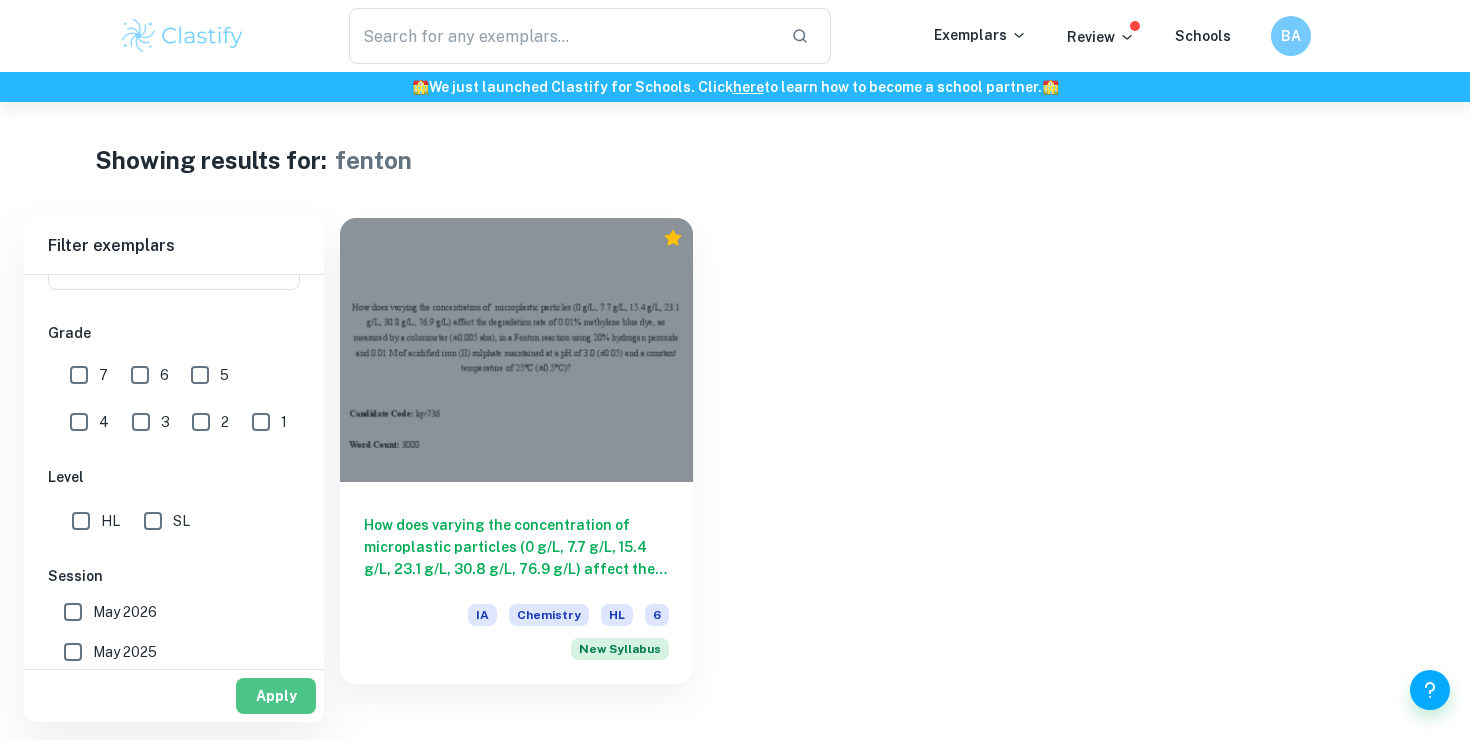 click on "Apply" at bounding box center (276, 696) 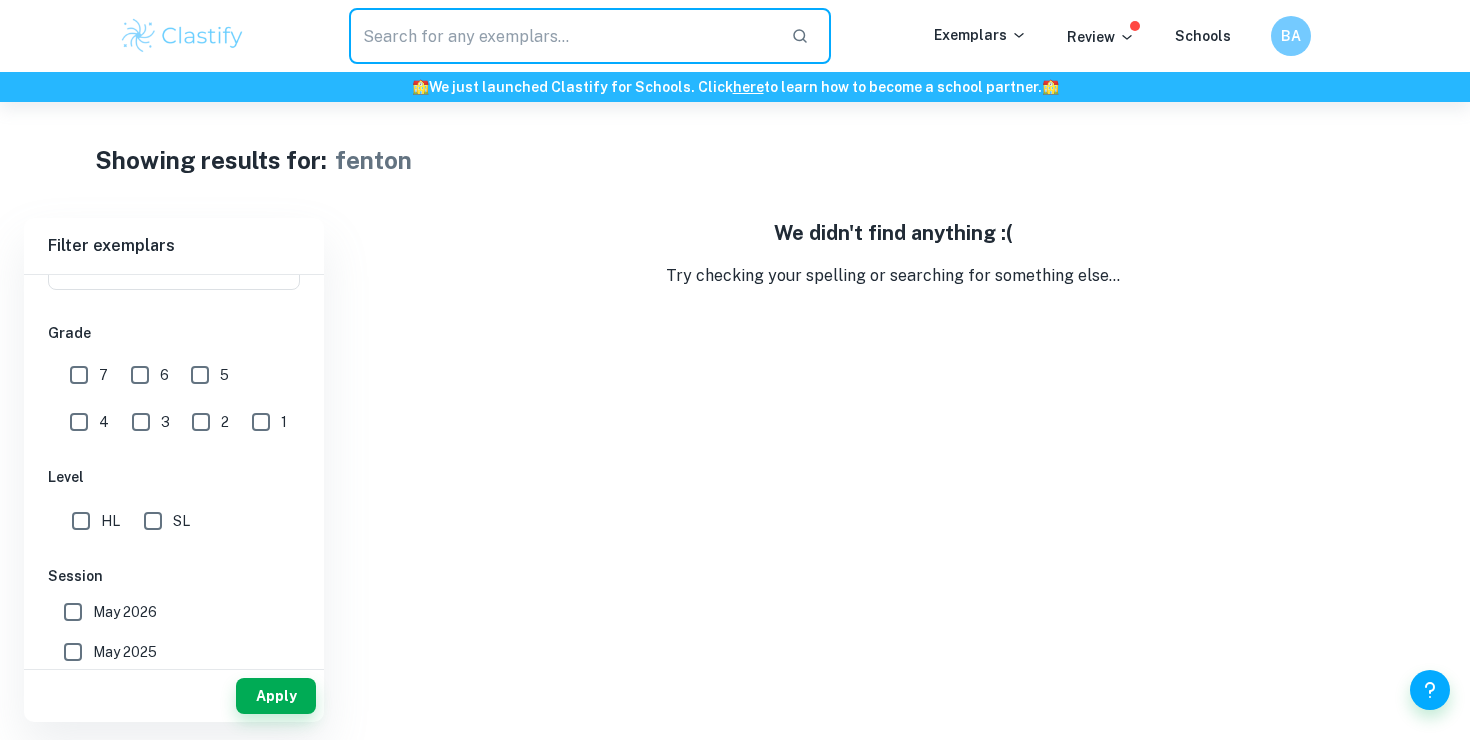 click at bounding box center [562, 36] 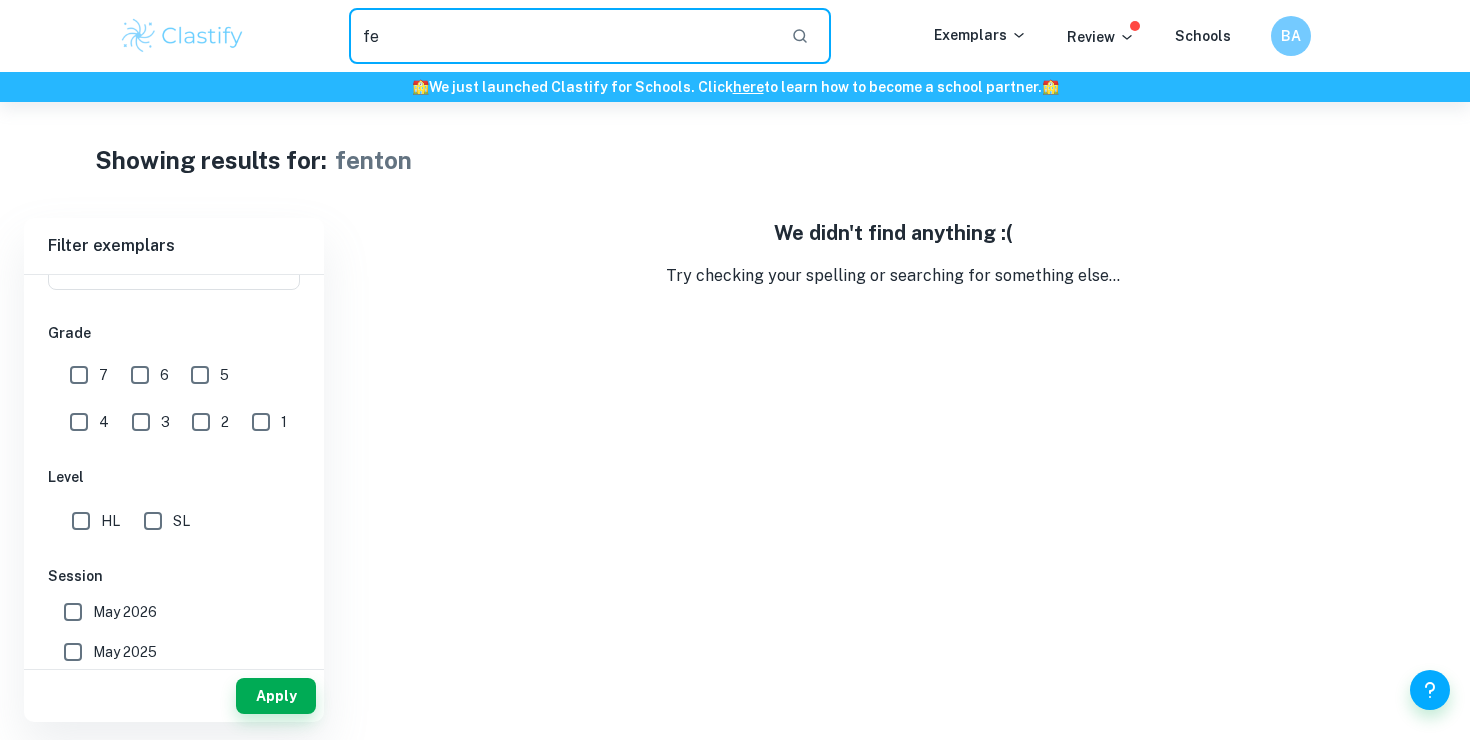 type on "f" 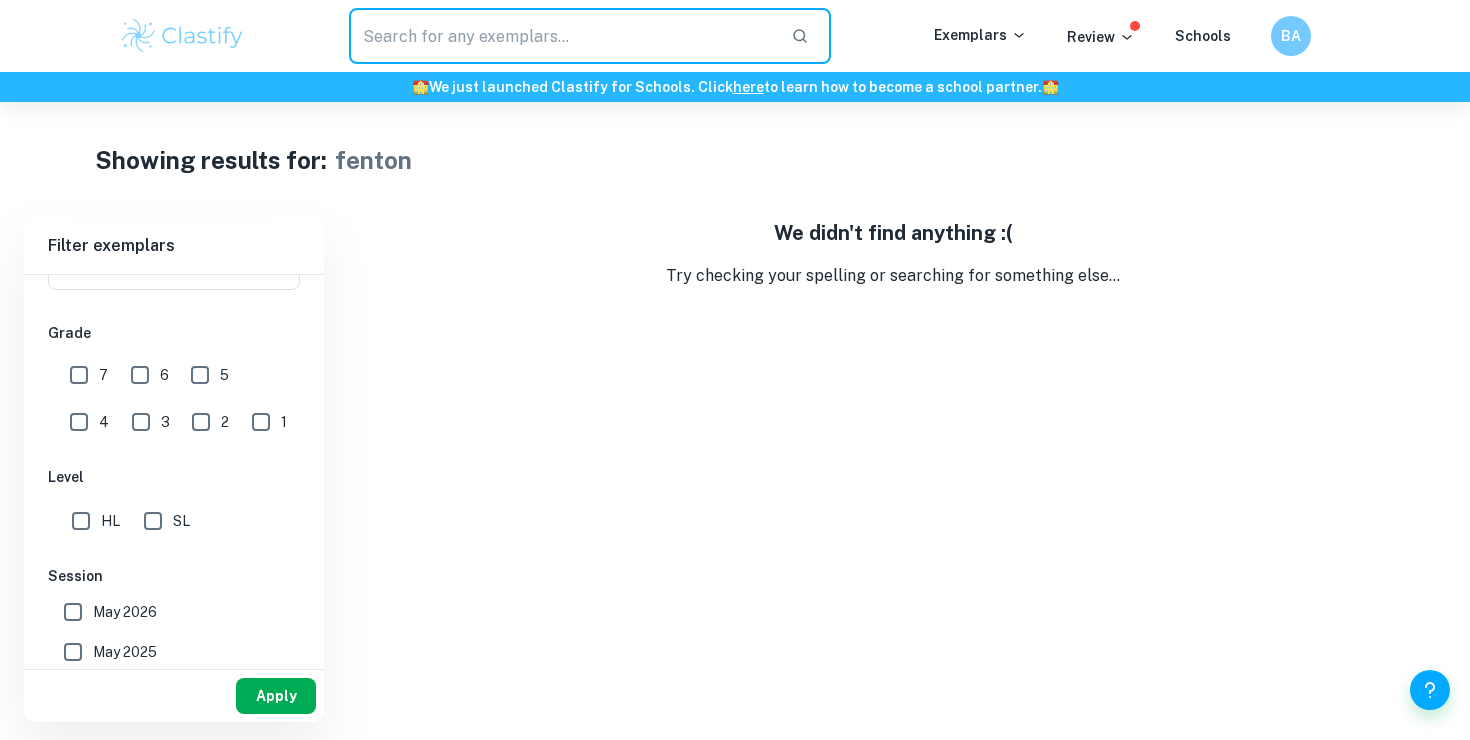 click on "Apply" at bounding box center [276, 696] 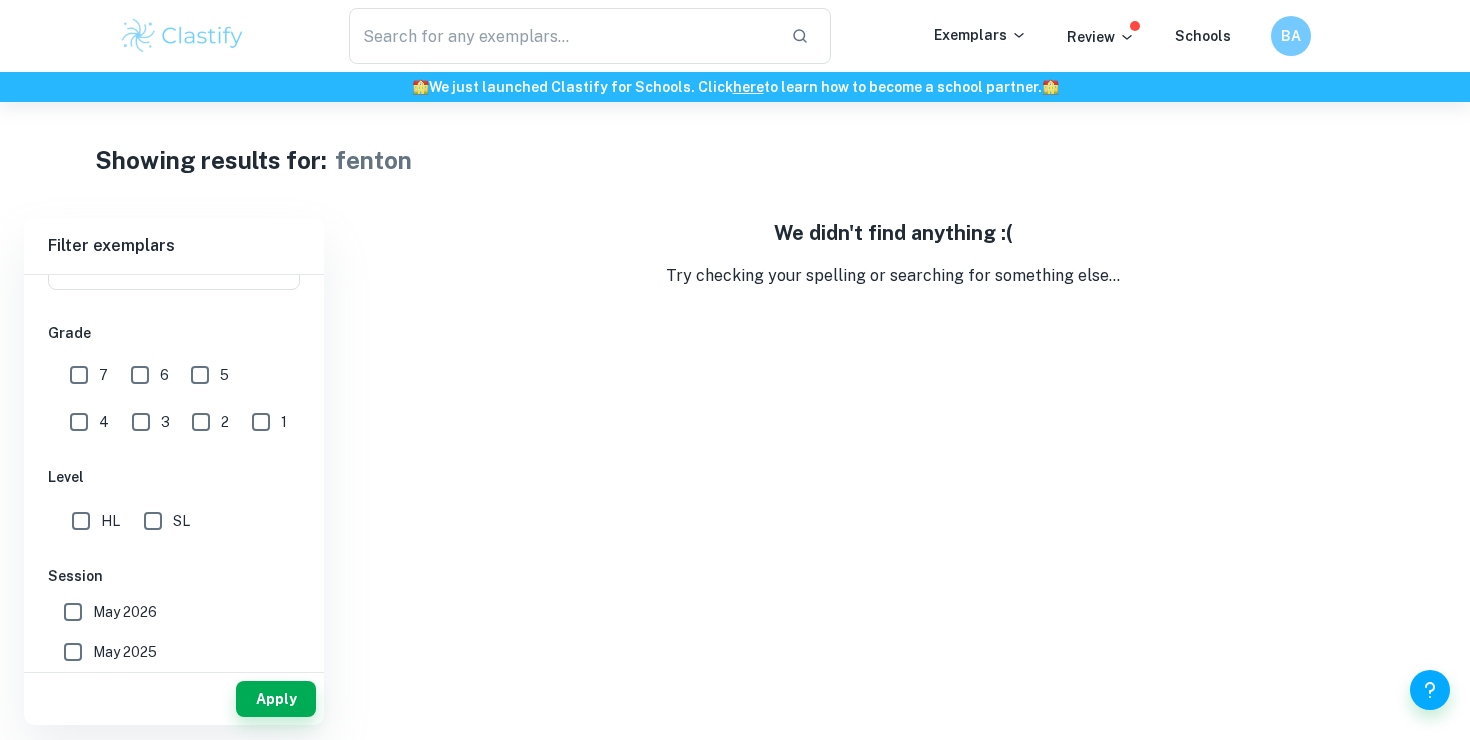 scroll, scrollTop: 4, scrollLeft: 0, axis: vertical 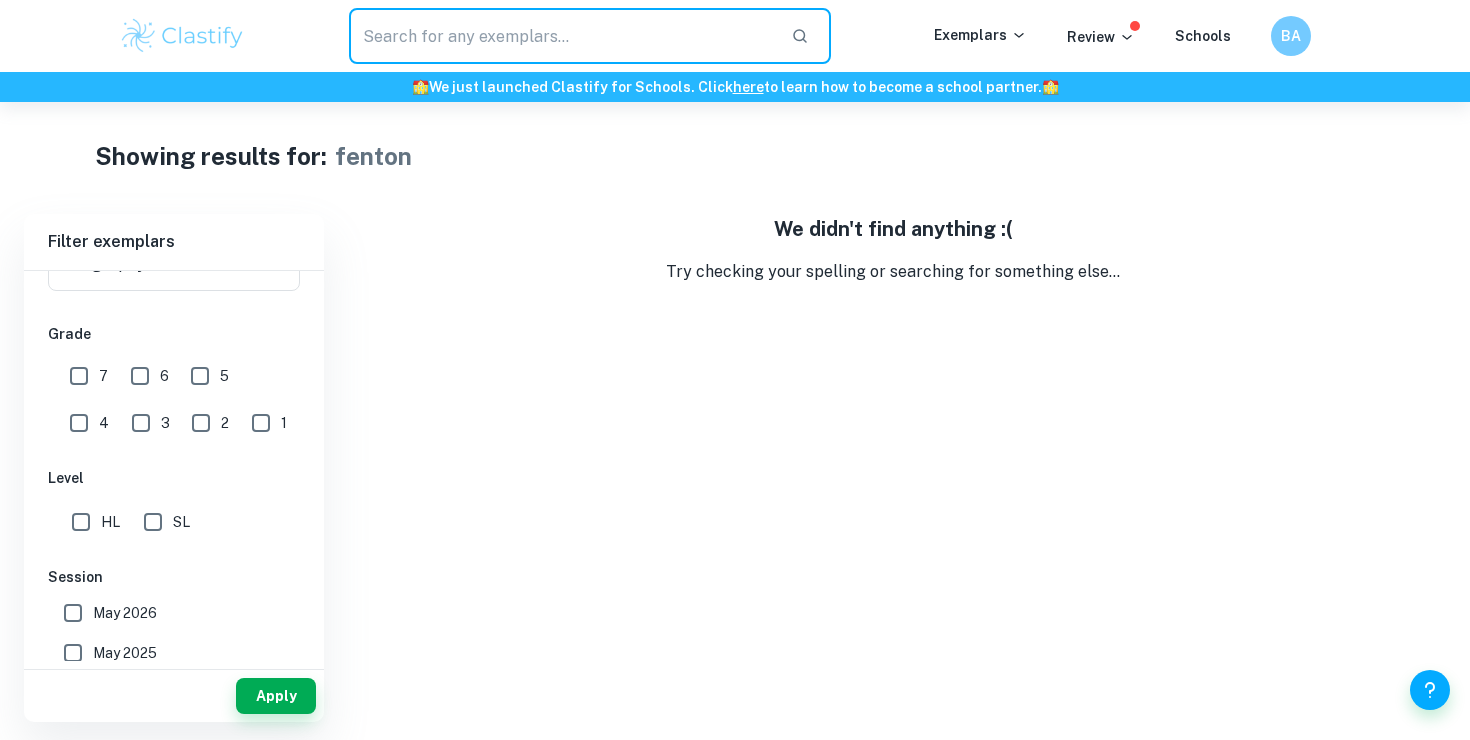 click at bounding box center (562, 36) 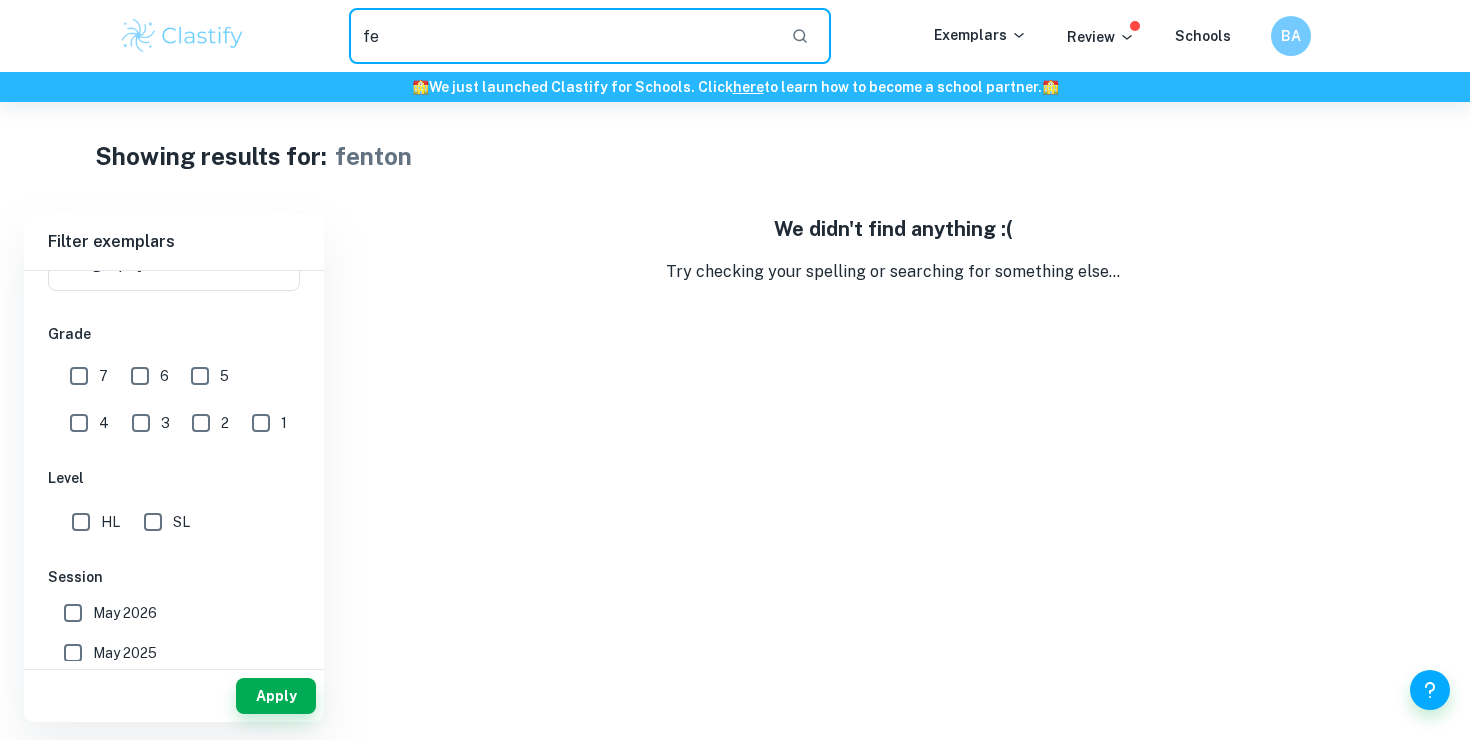 type on "f" 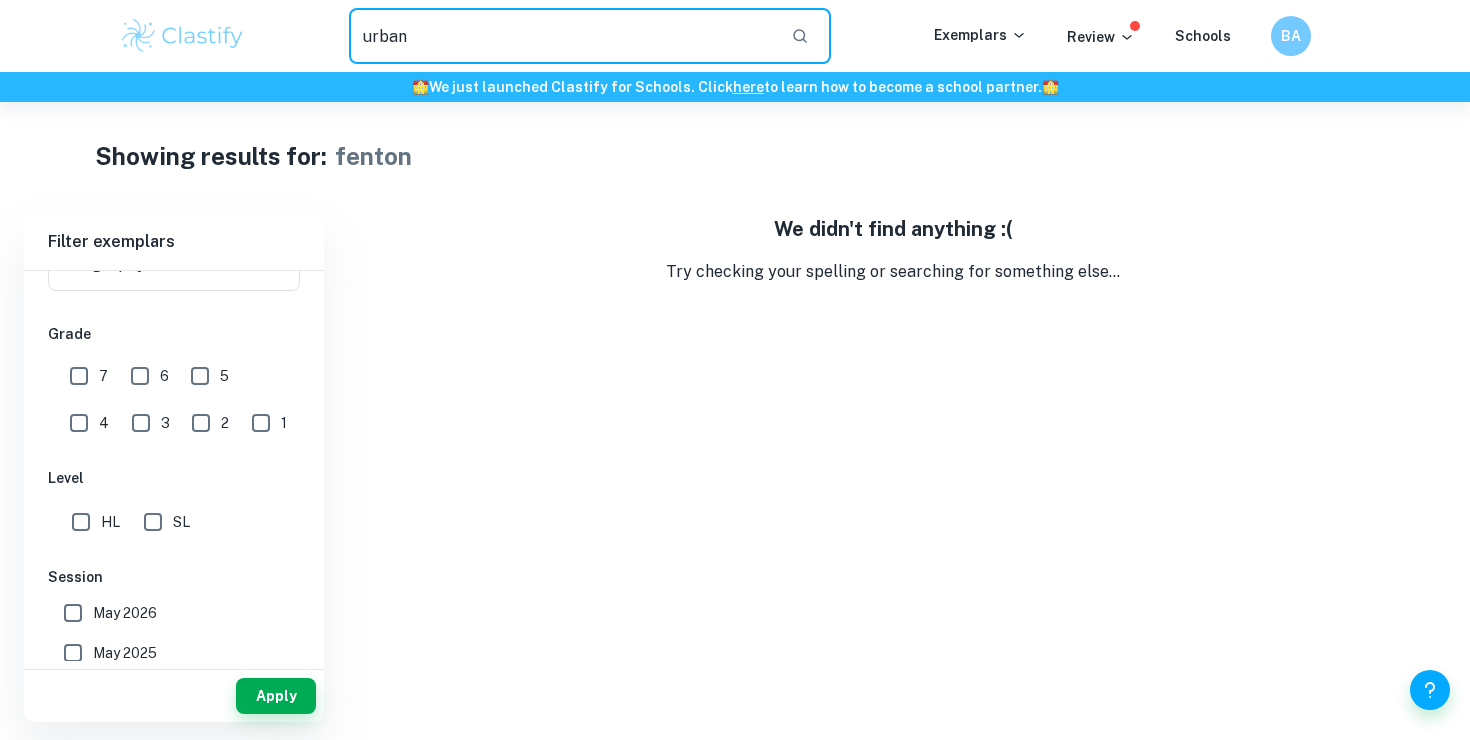 type on "urban" 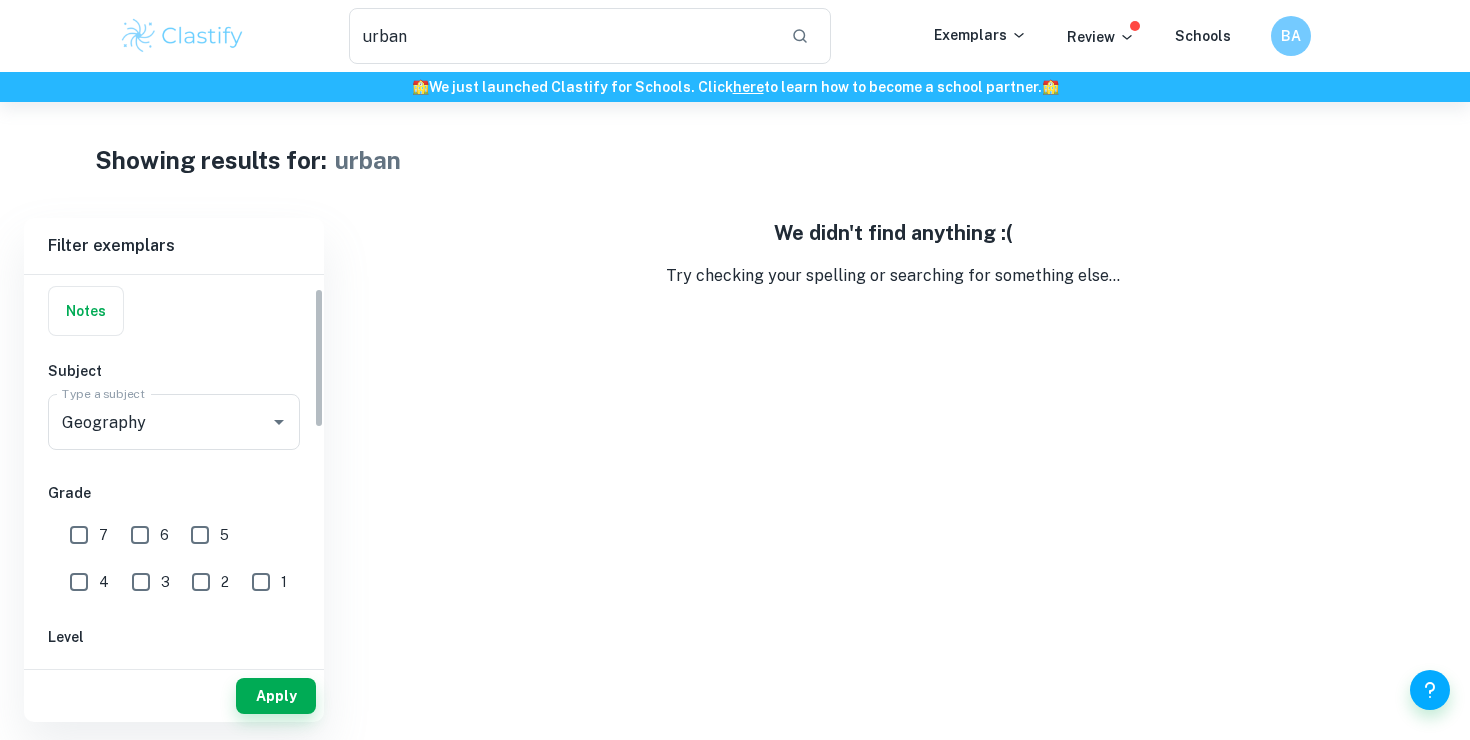 scroll, scrollTop: 0, scrollLeft: 0, axis: both 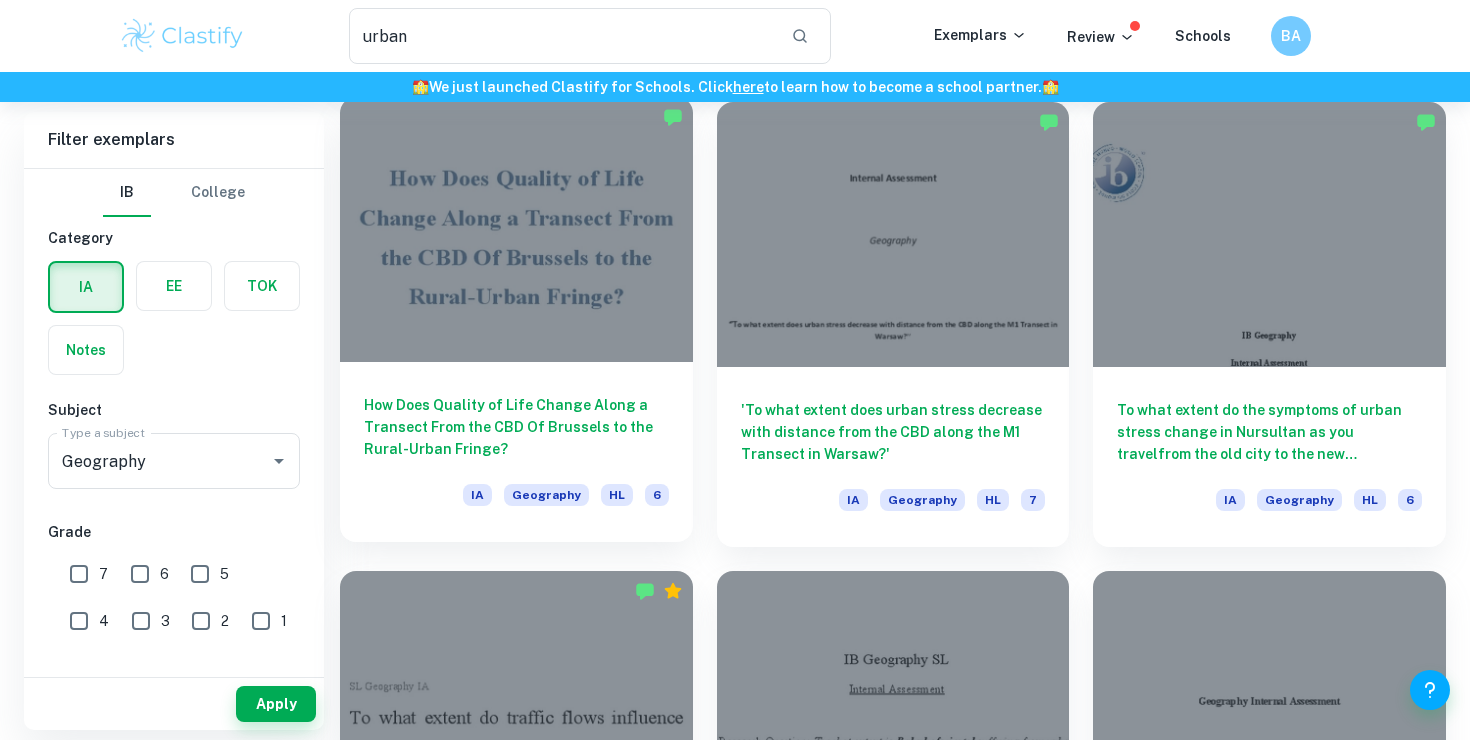 click on "How Does Quality of Life Change Along a Transect From the CBD Of Brussels to the Rural-Urban Fringe? IA Geography HL 6" at bounding box center [516, 452] 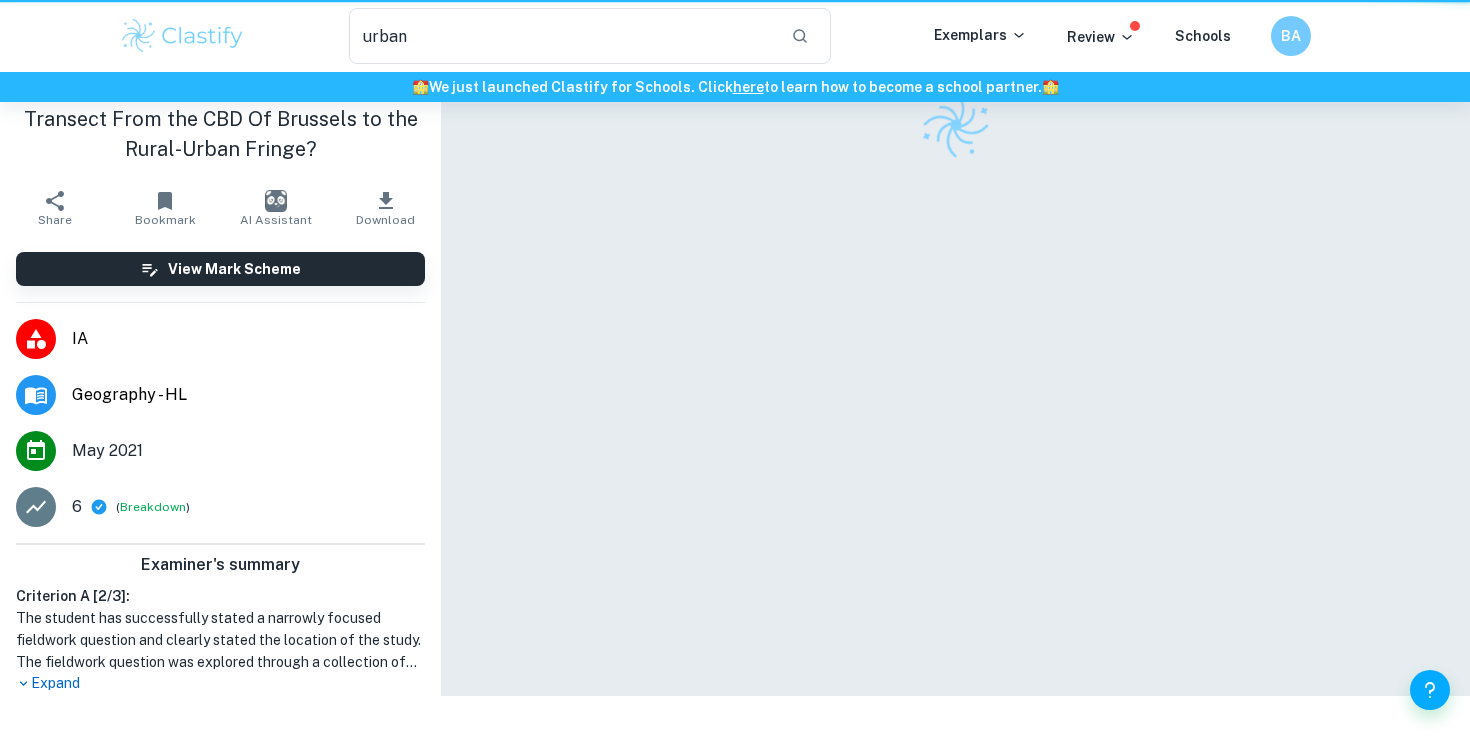 scroll, scrollTop: 0, scrollLeft: 0, axis: both 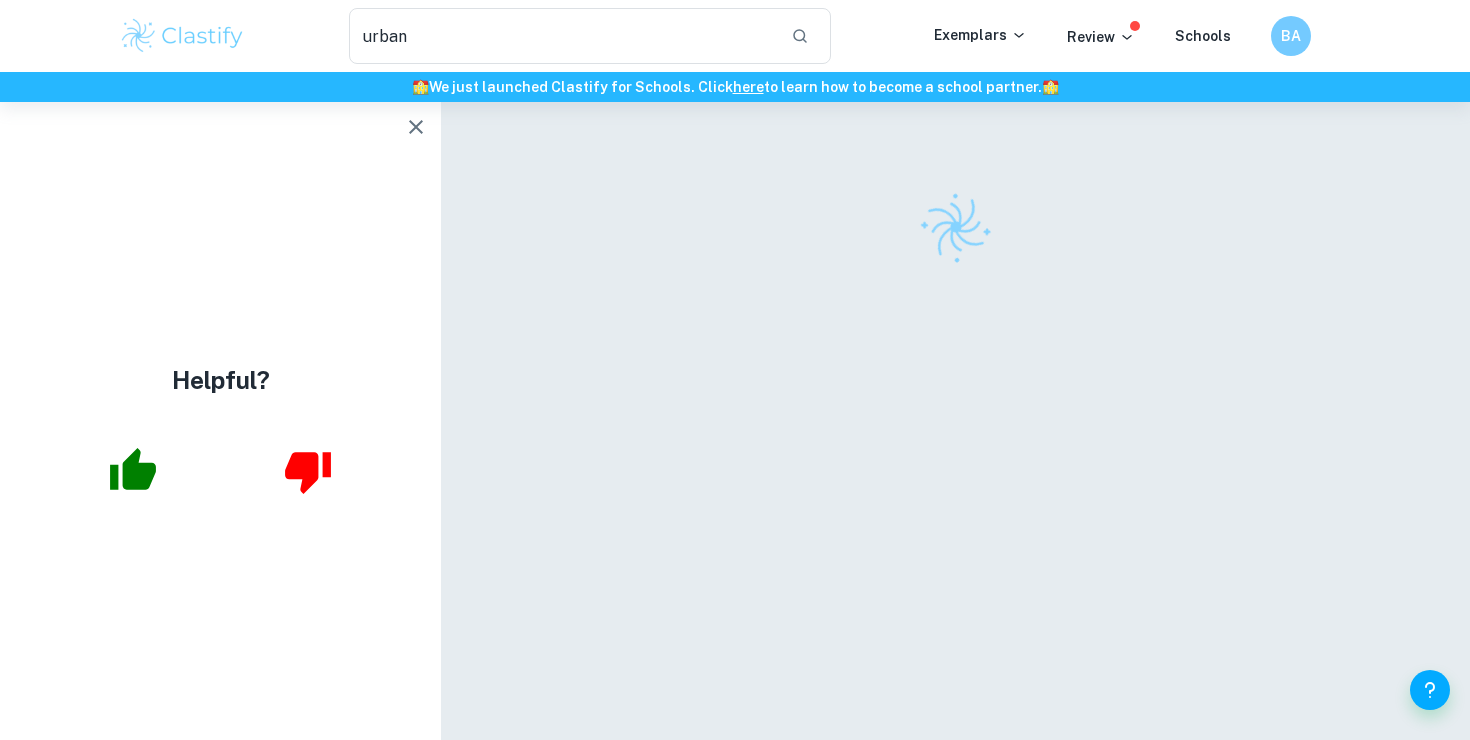 click 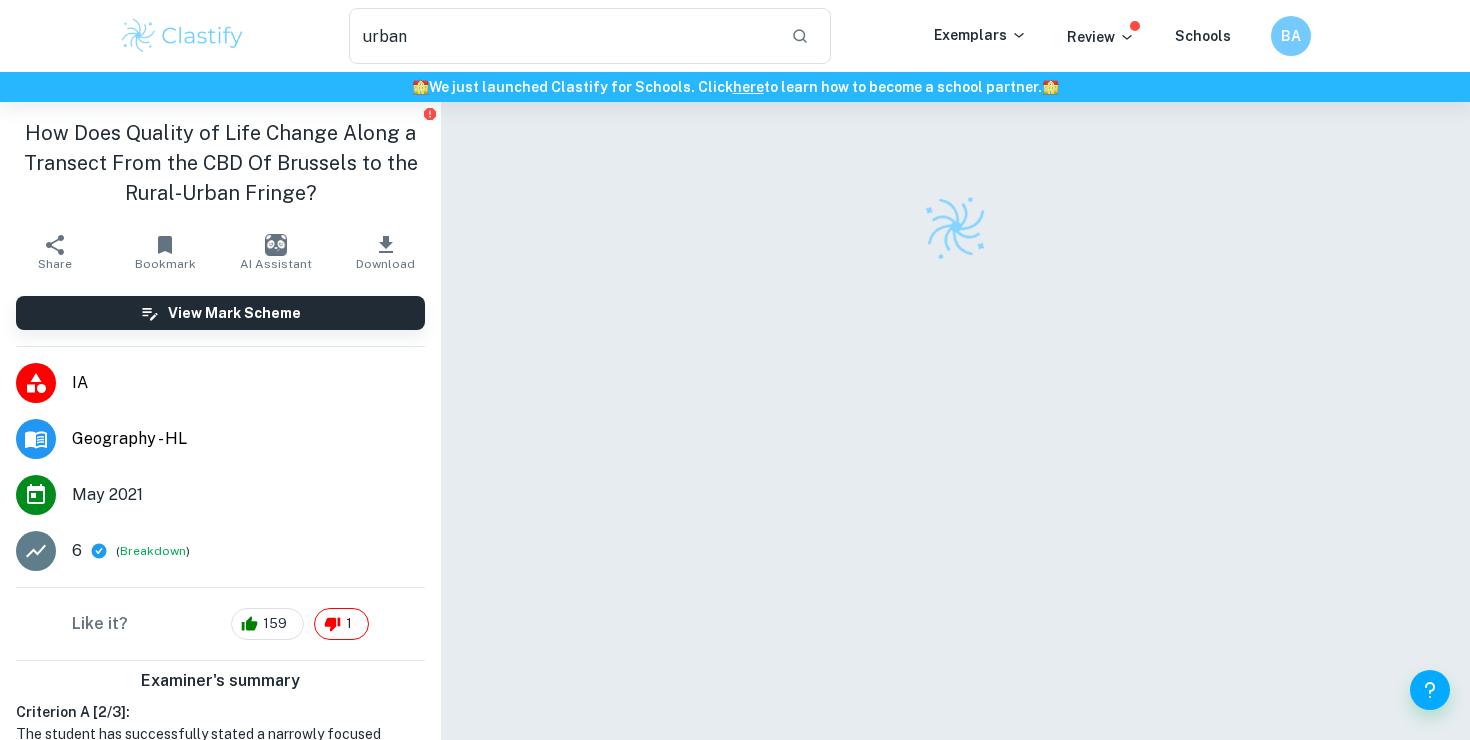 click 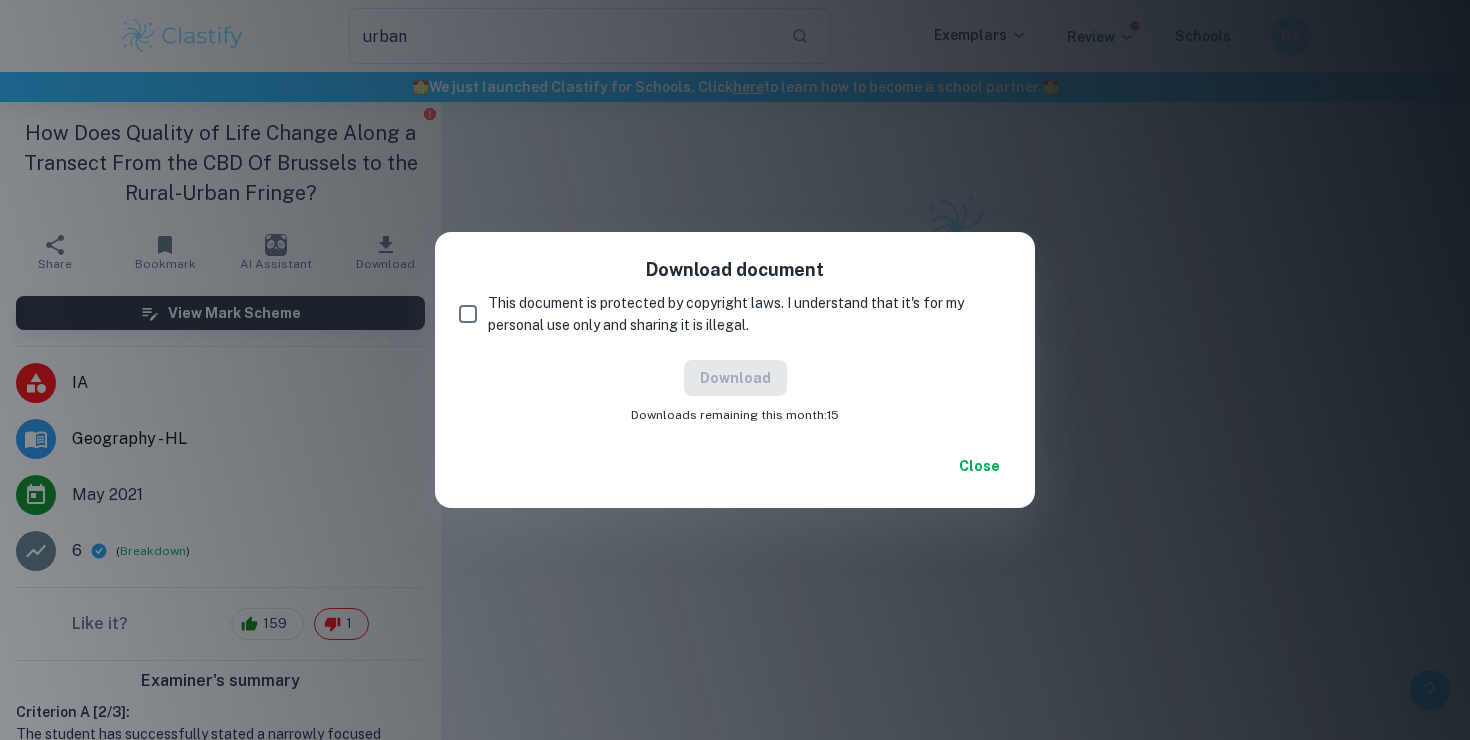 click on "This document is protected by copyright laws. I understand that it's for my personal use only and sharing it is illegal." at bounding box center (468, 314) 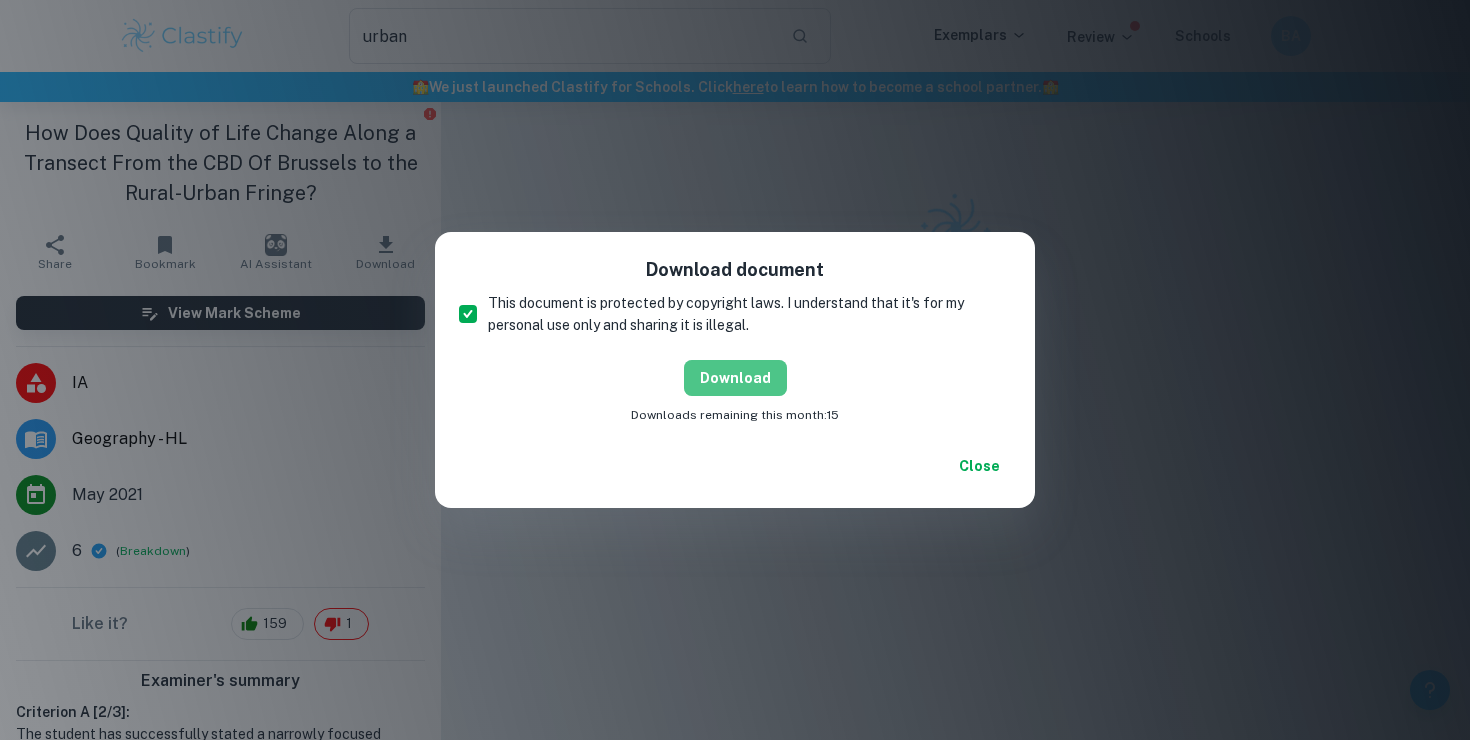 click on "Download" at bounding box center [735, 378] 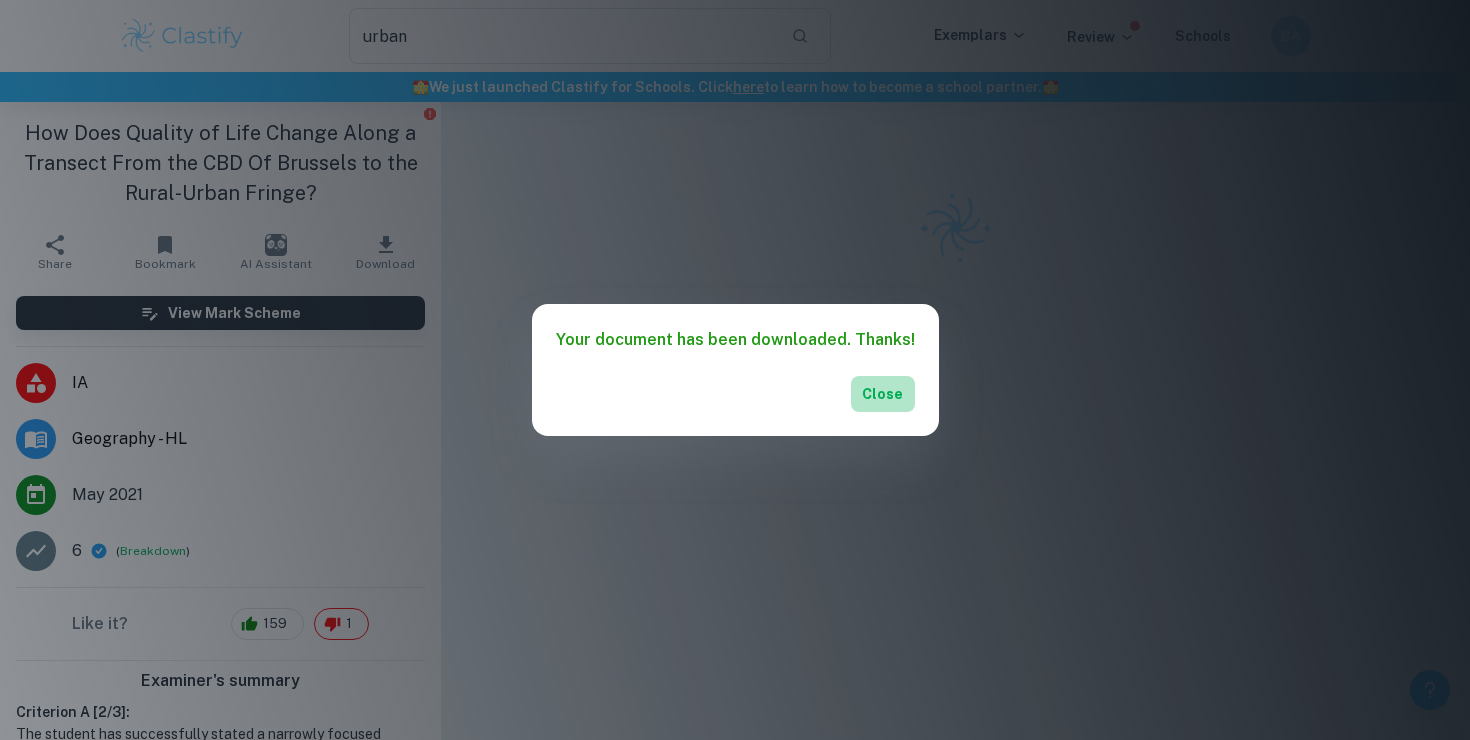 click on "Close" at bounding box center (883, 394) 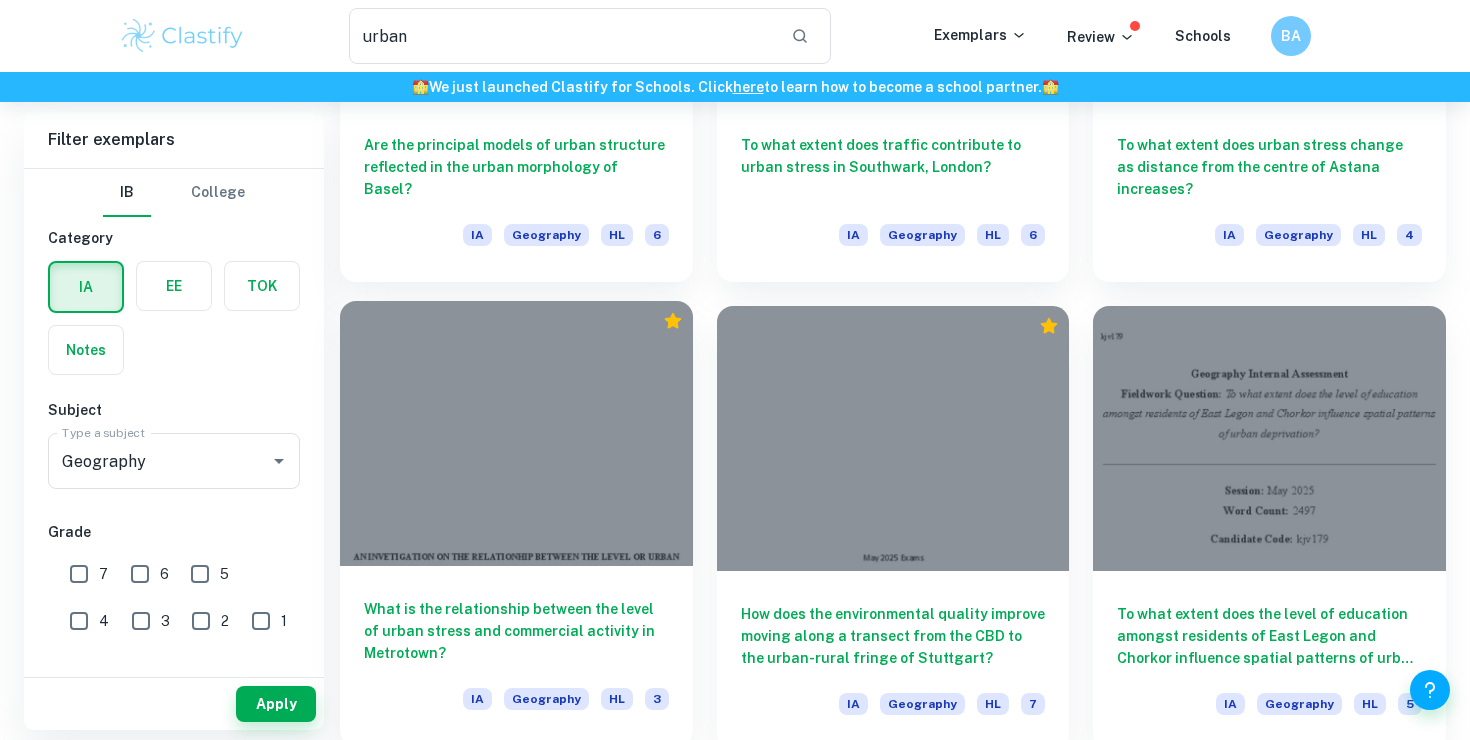 scroll, scrollTop: 2370, scrollLeft: 0, axis: vertical 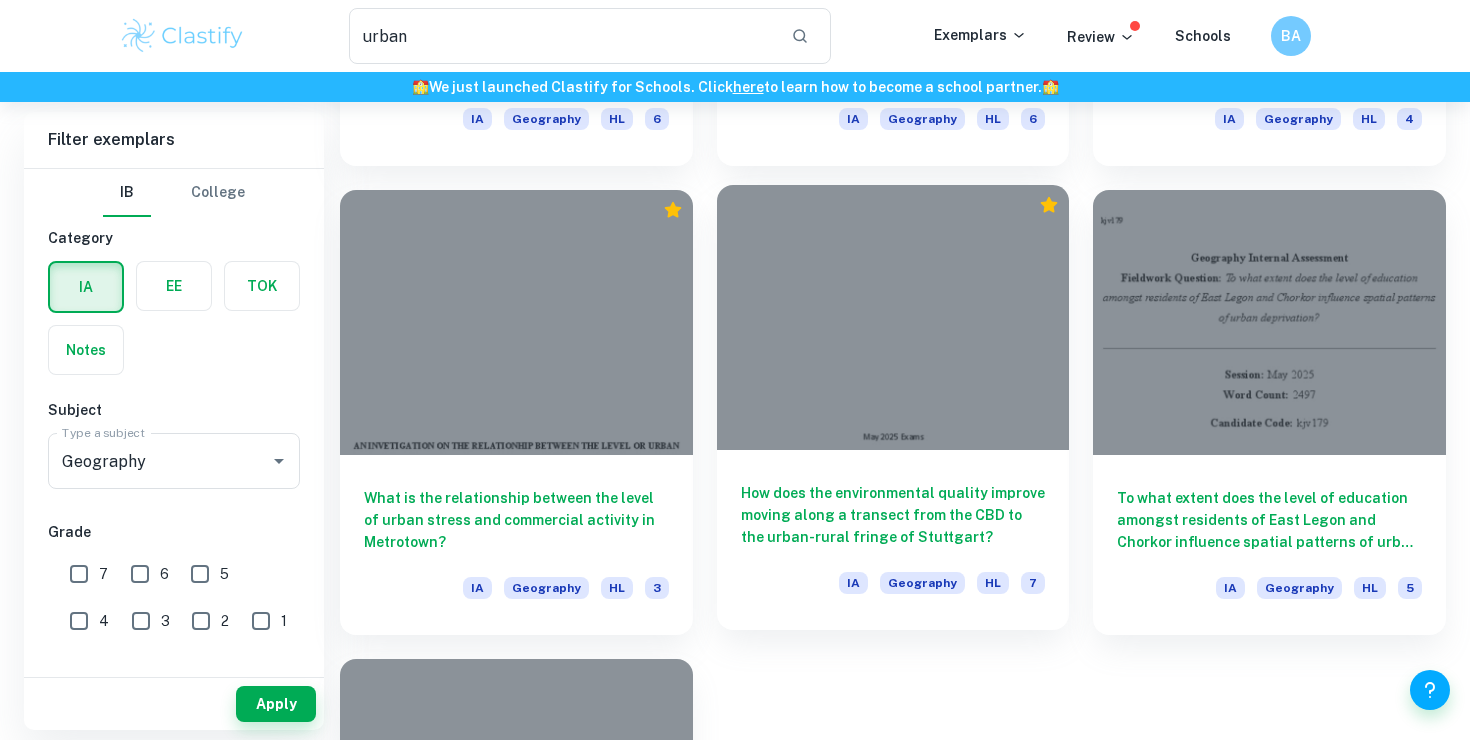 click on "How does the environmental quality improve moving along a transect from the CBD to the urban-rural fringe of Stuttgart?" at bounding box center (893, 515) 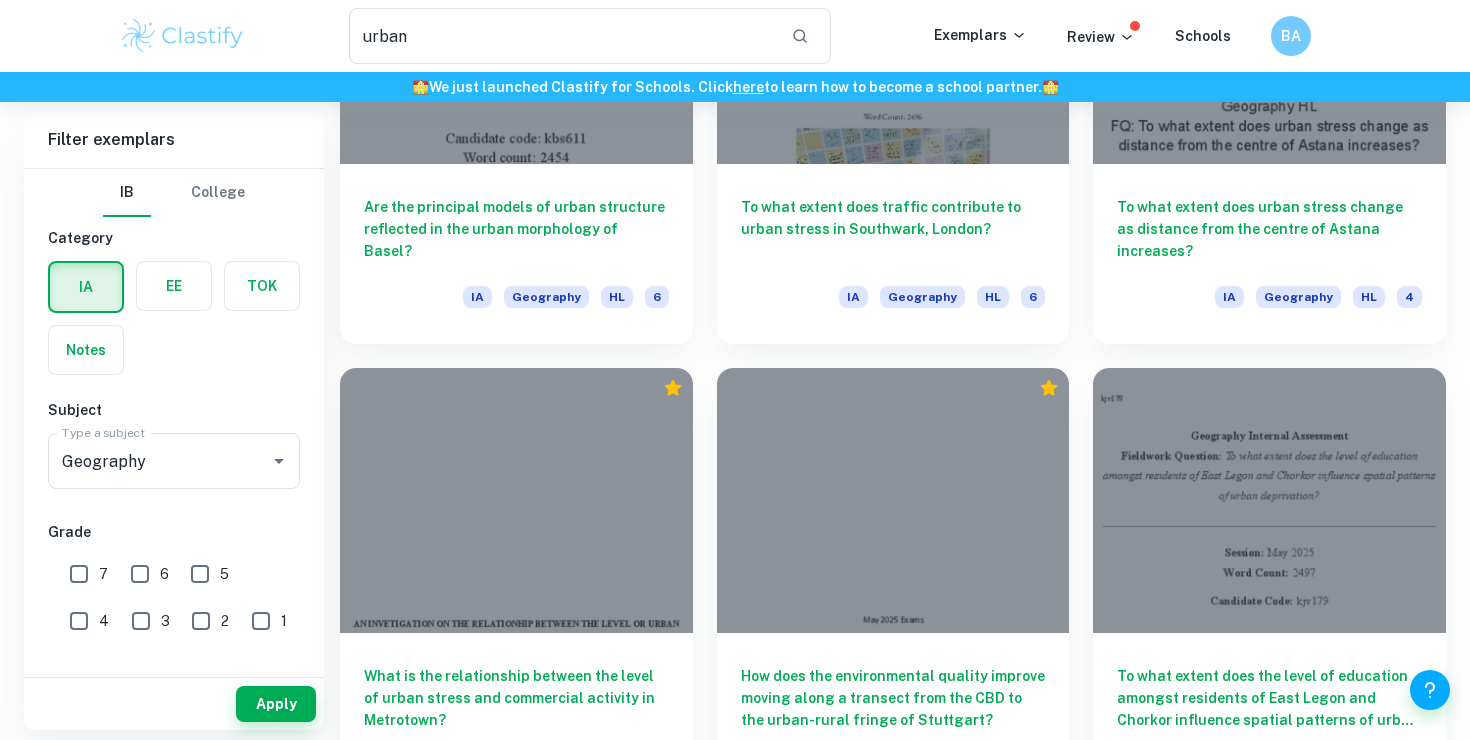 scroll, scrollTop: 2137, scrollLeft: 0, axis: vertical 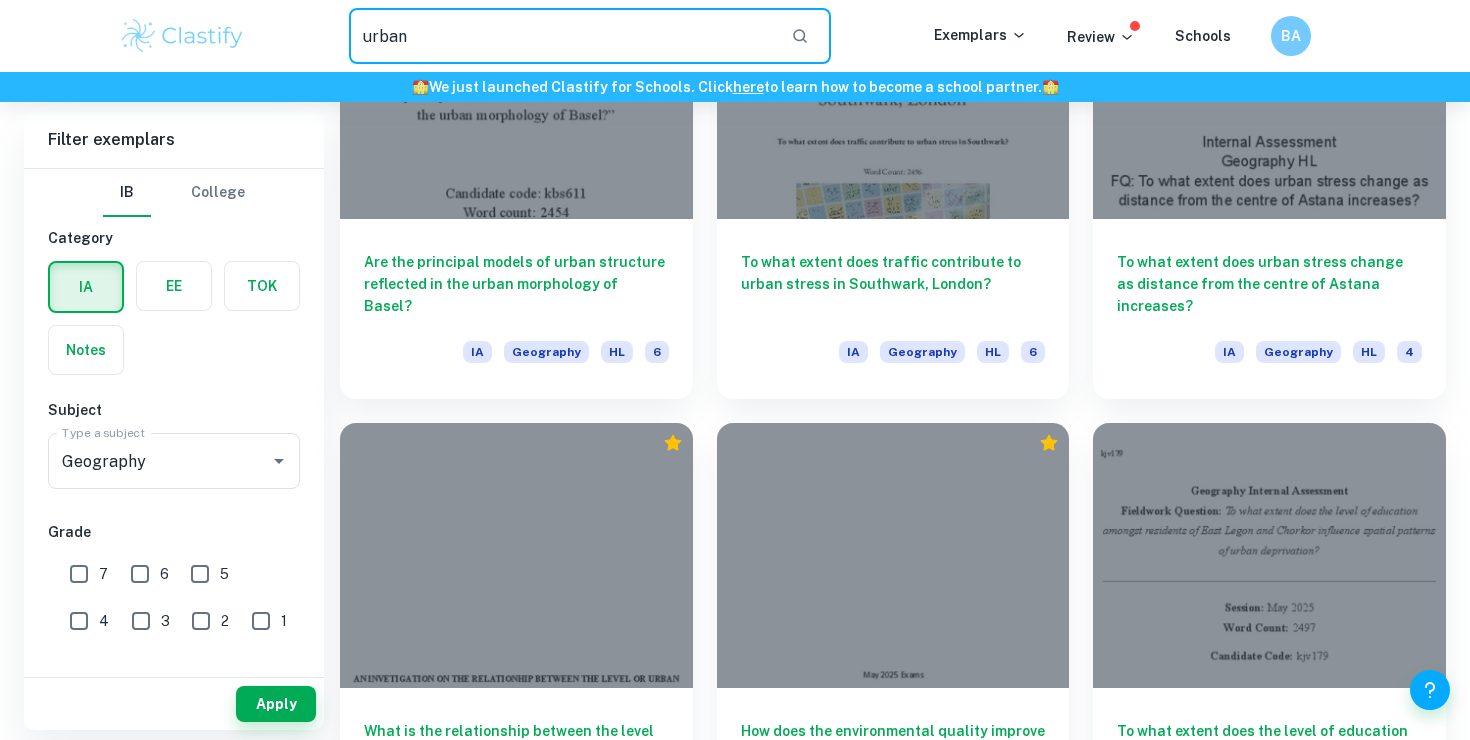drag, startPoint x: 523, startPoint y: 36, endPoint x: 233, endPoint y: 33, distance: 290.0155 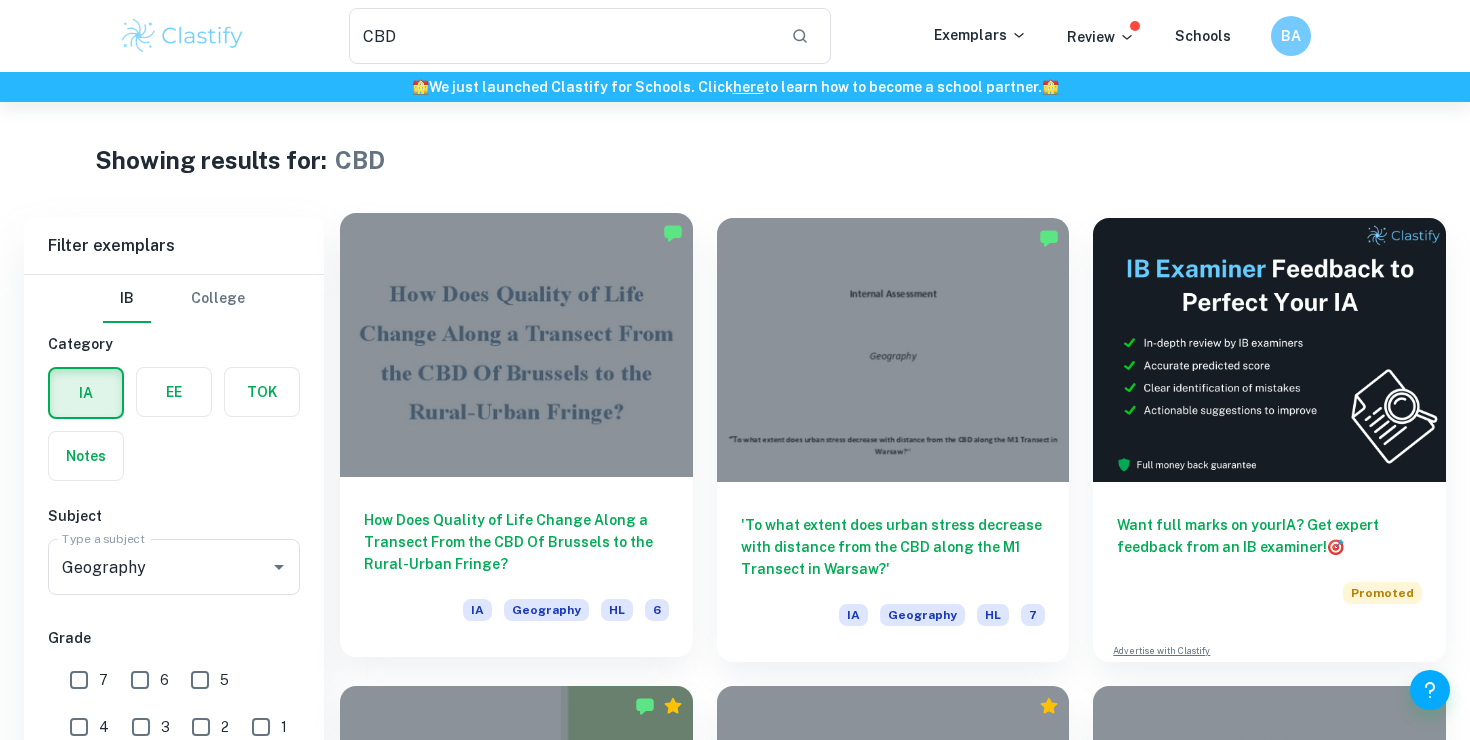 scroll, scrollTop: 284, scrollLeft: 0, axis: vertical 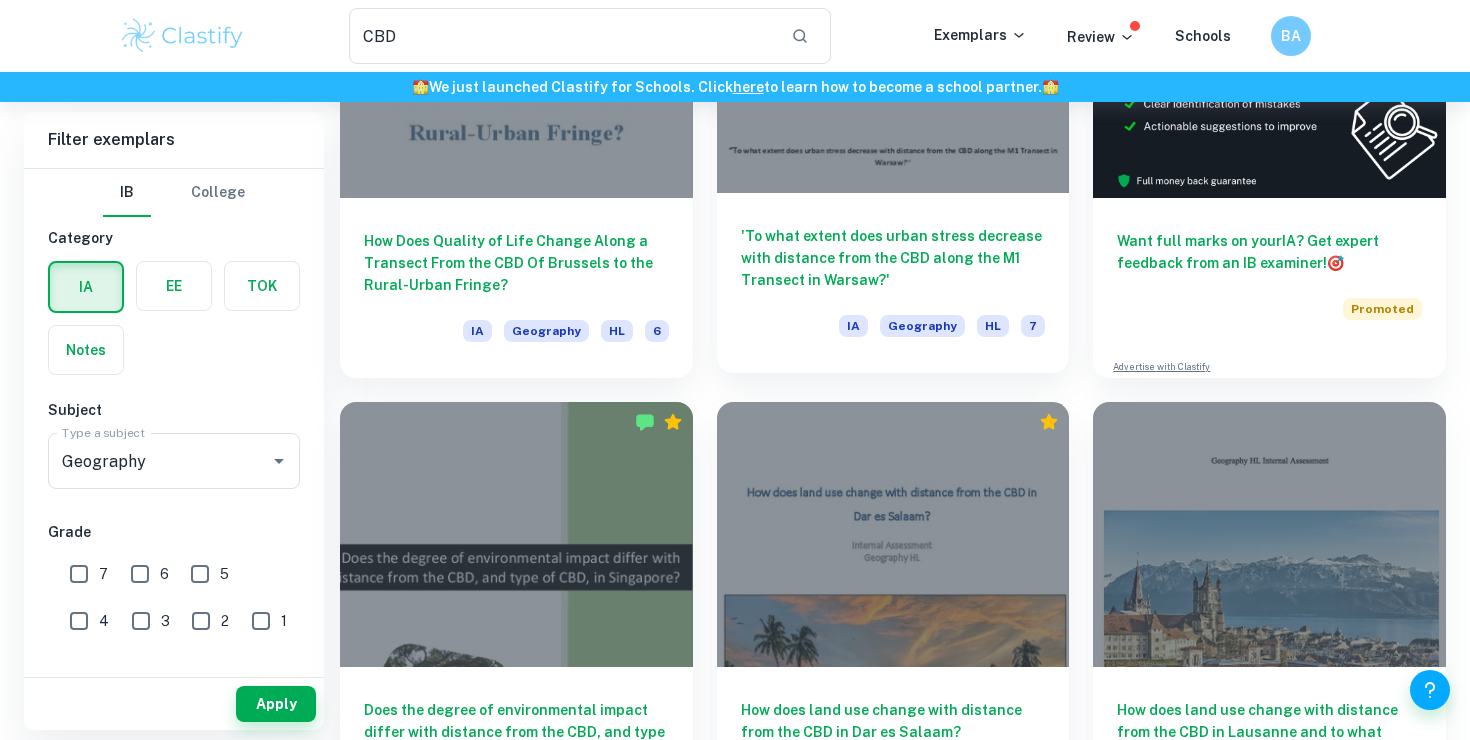 click on "'To what extent does urban stress decrease with distance from the CBD along the M1 Transect in Warsaw?'" at bounding box center (893, 258) 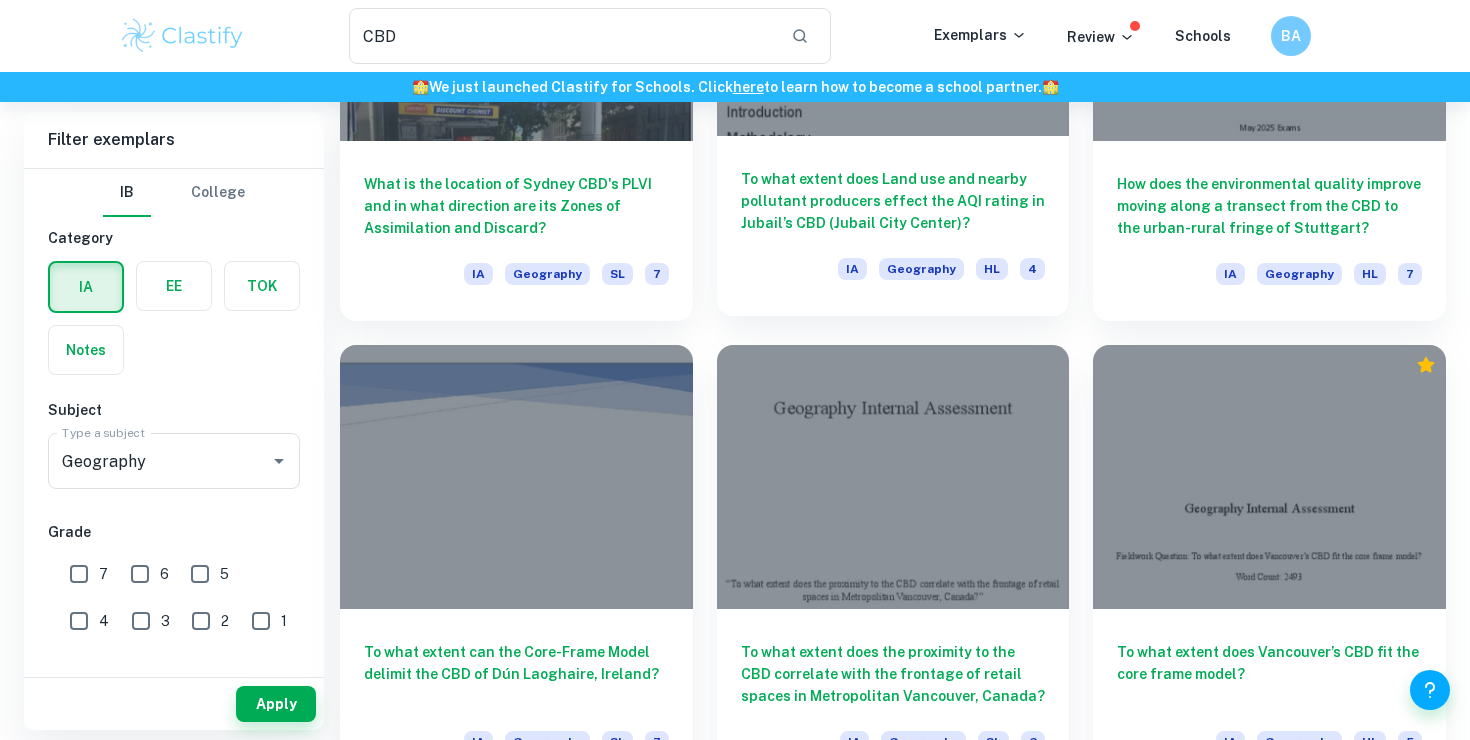 scroll, scrollTop: 1796, scrollLeft: 0, axis: vertical 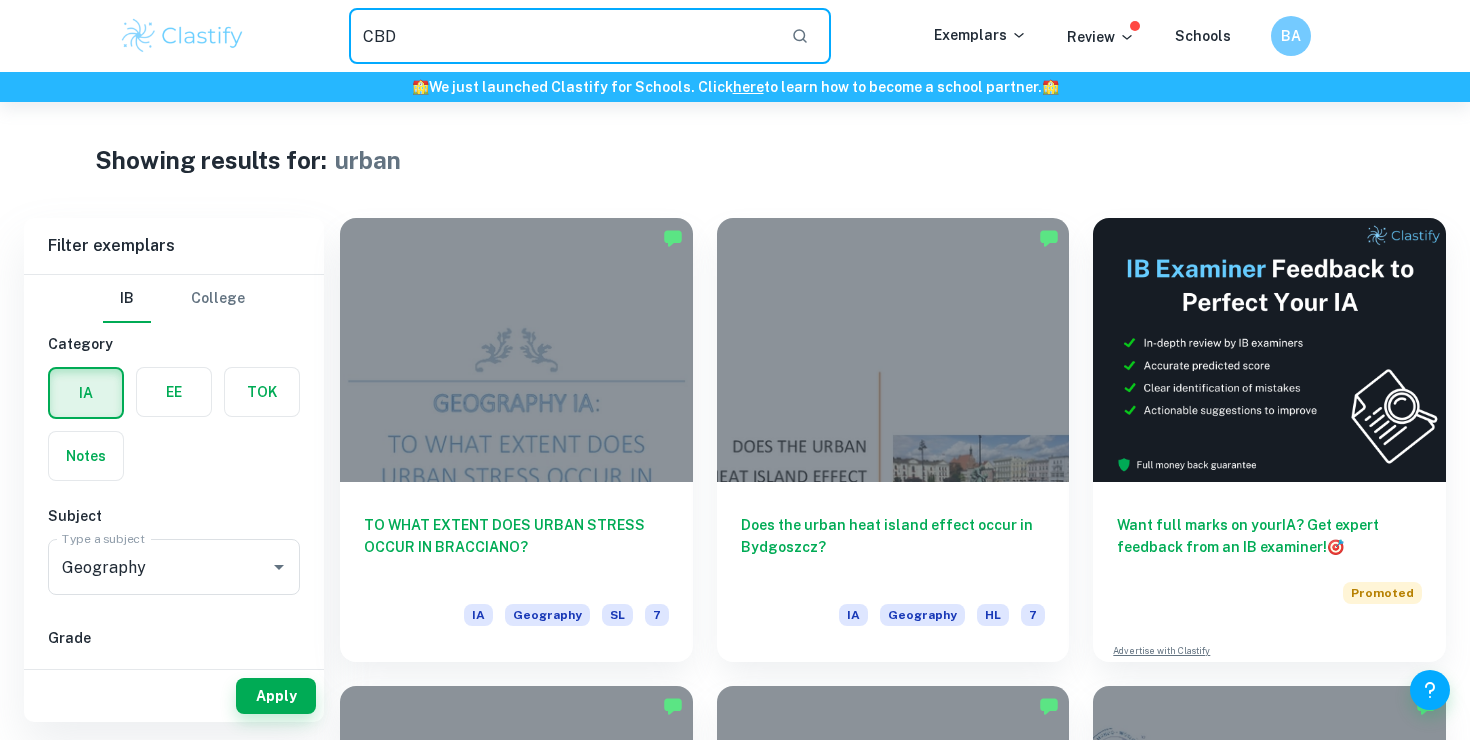 click on "CBD" at bounding box center (562, 36) 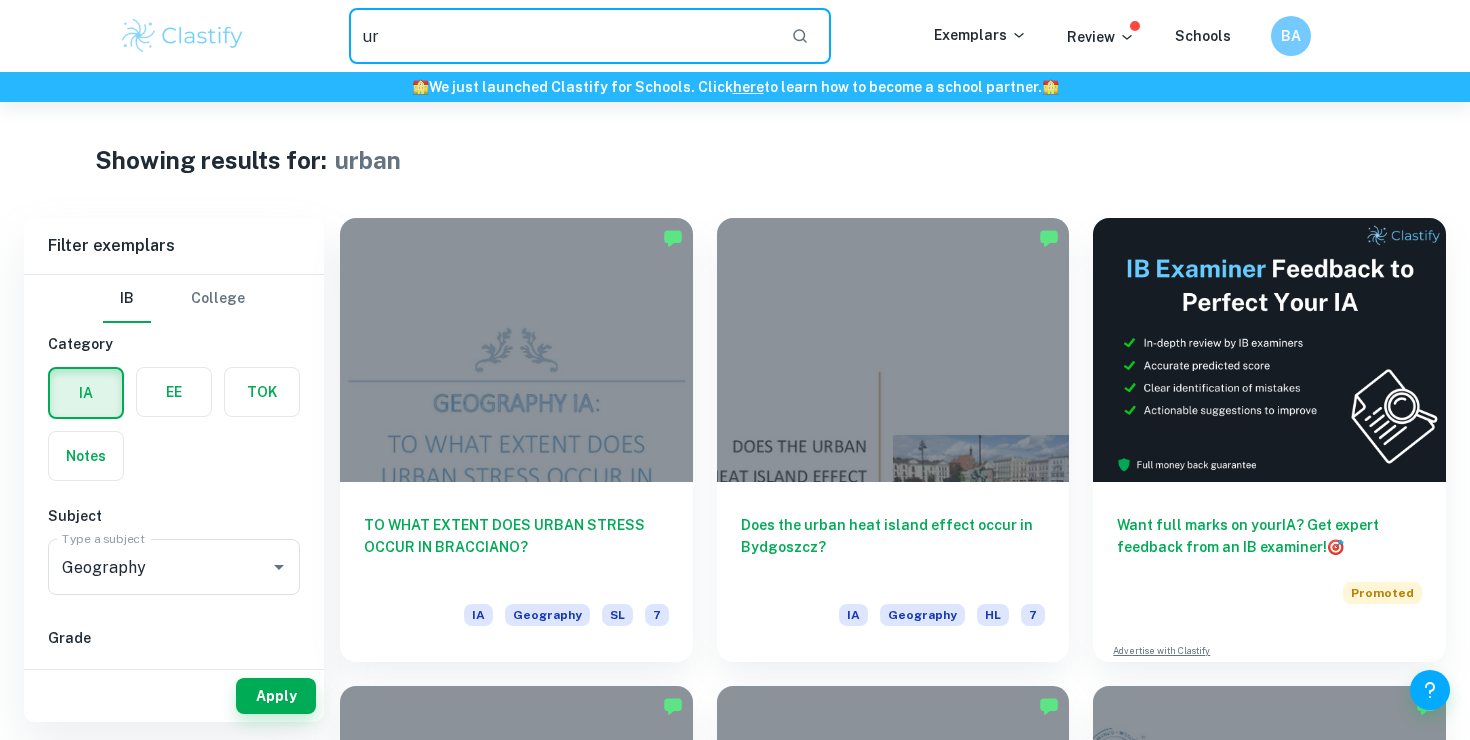 type on "u" 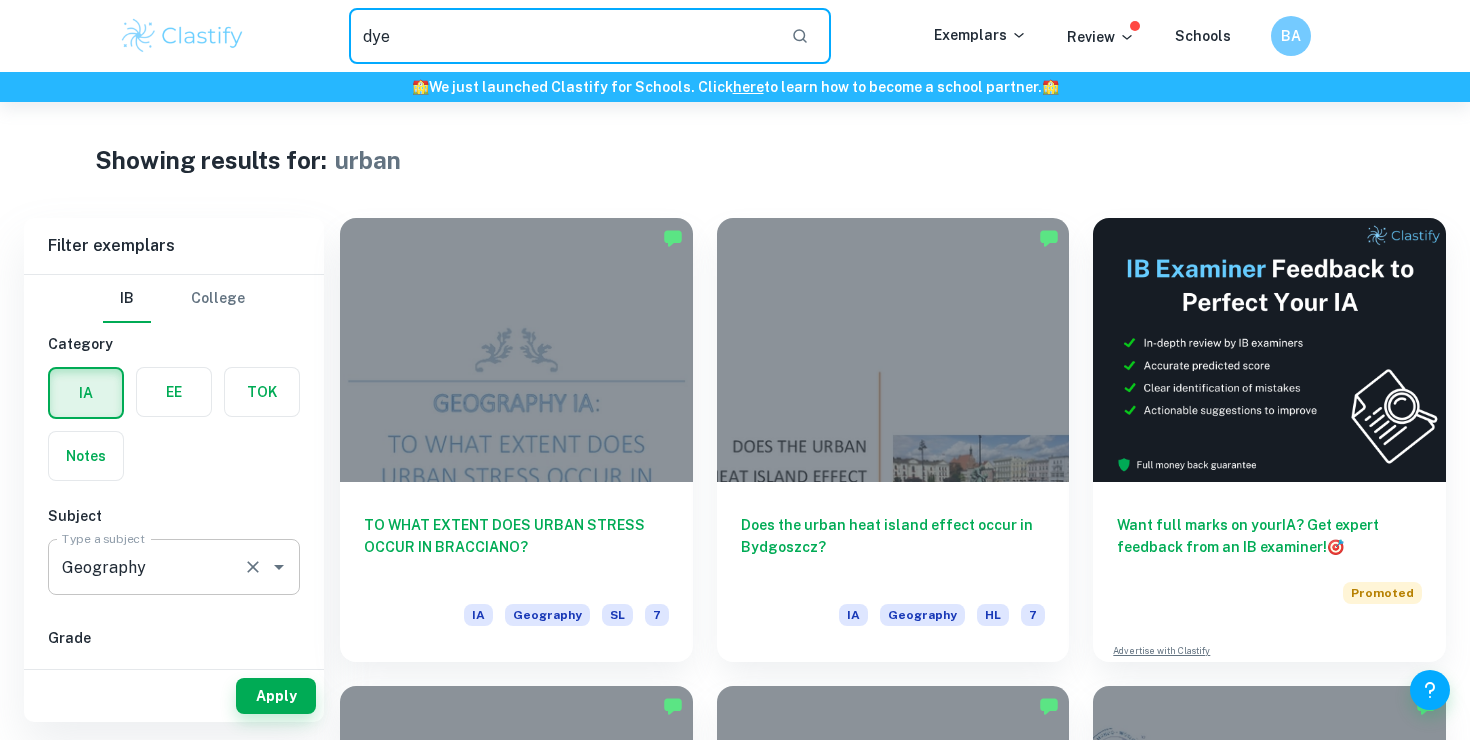 click 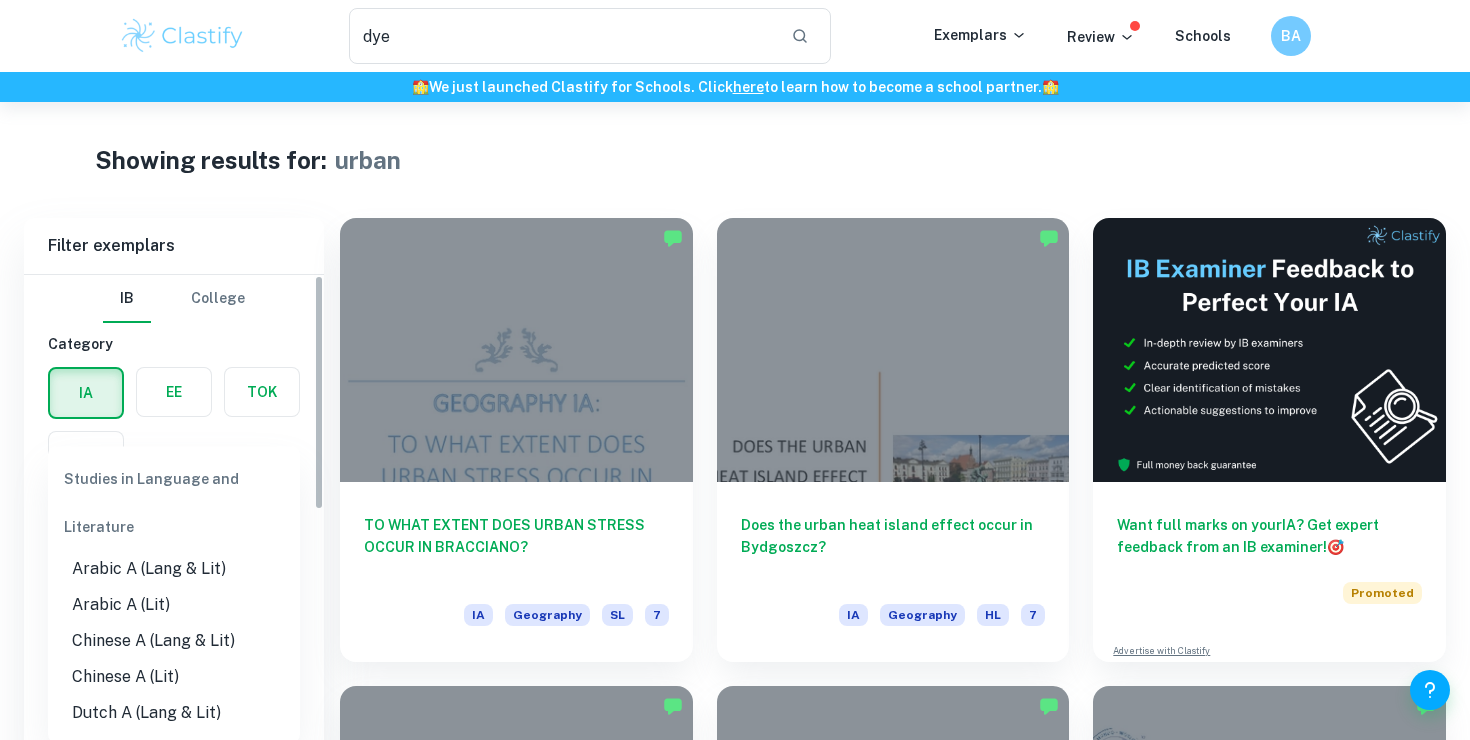 scroll, scrollTop: 2314, scrollLeft: 0, axis: vertical 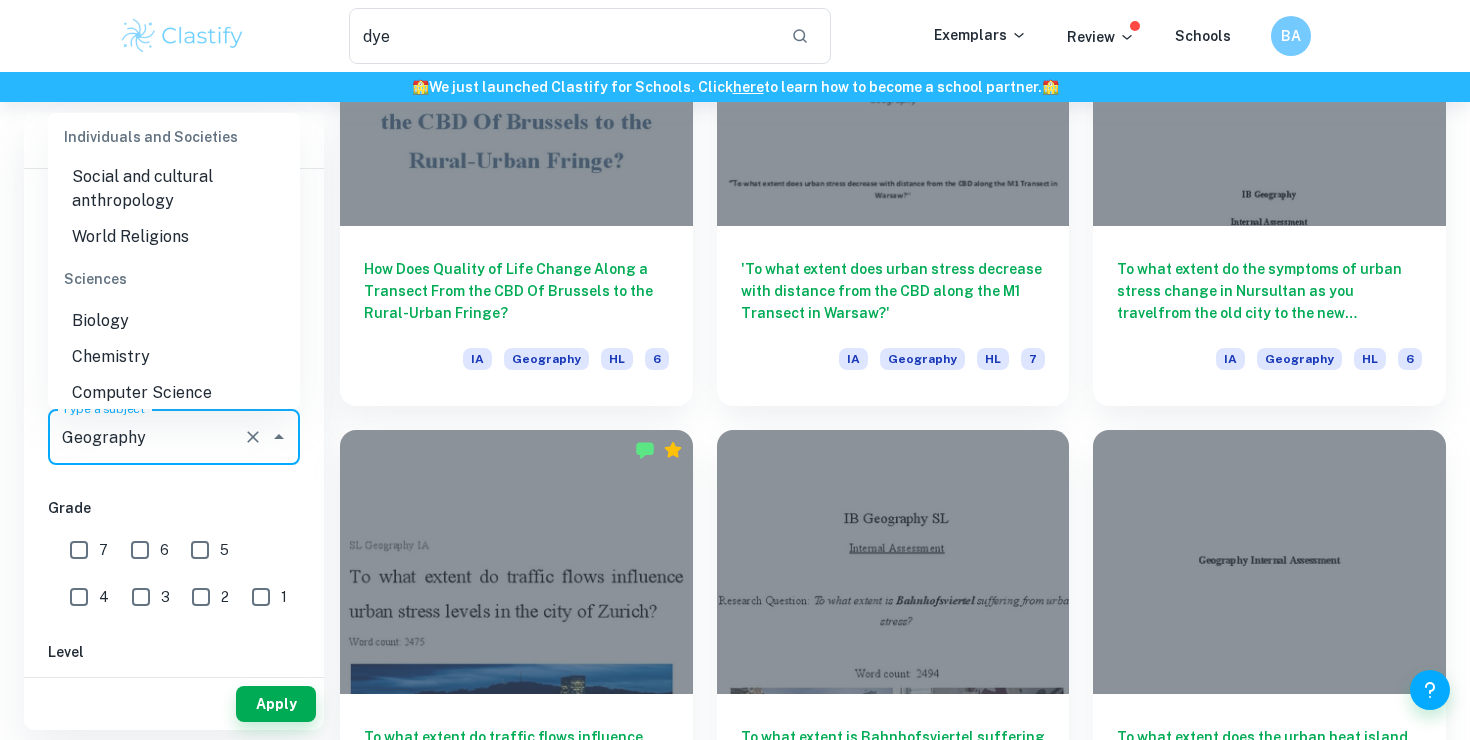click on "Chemistry" at bounding box center (174, 357) 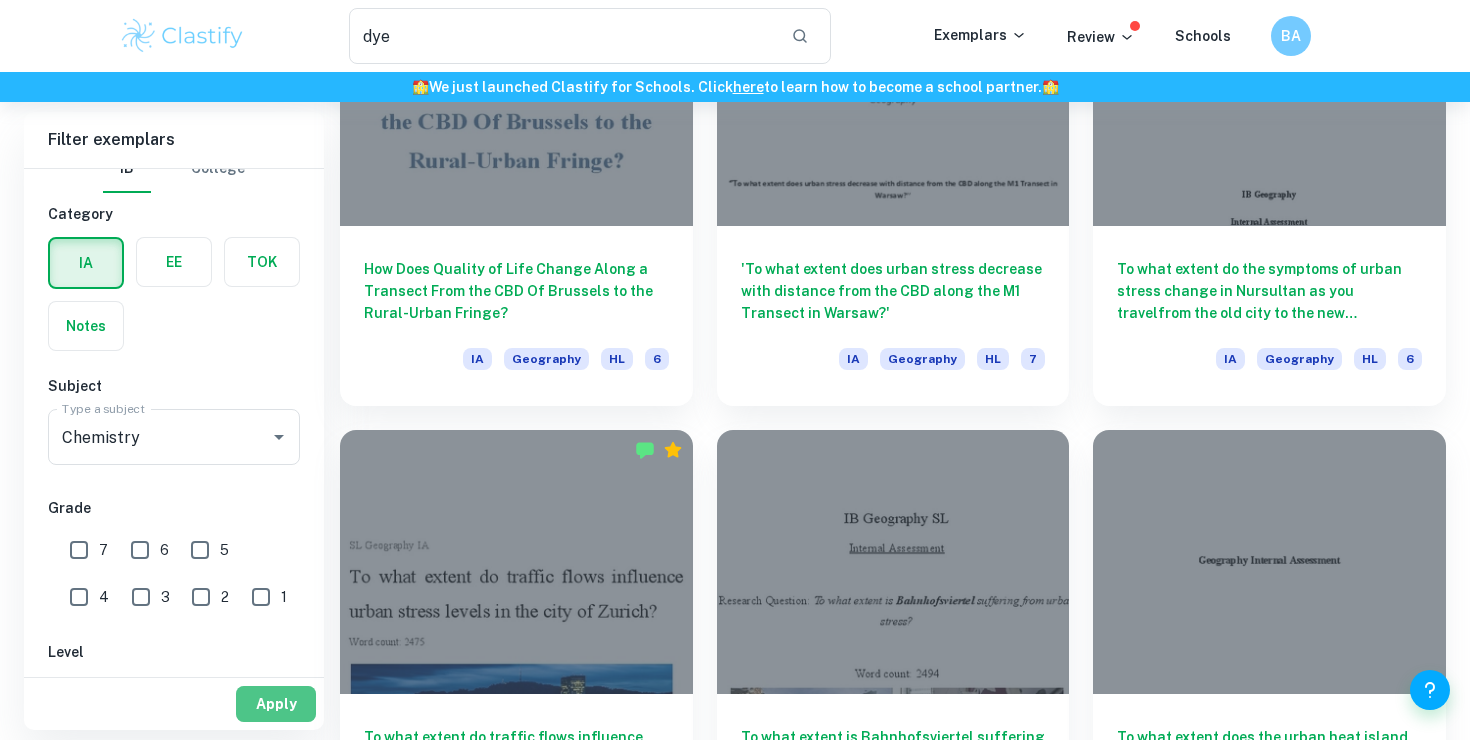 click on "Apply" at bounding box center (276, 704) 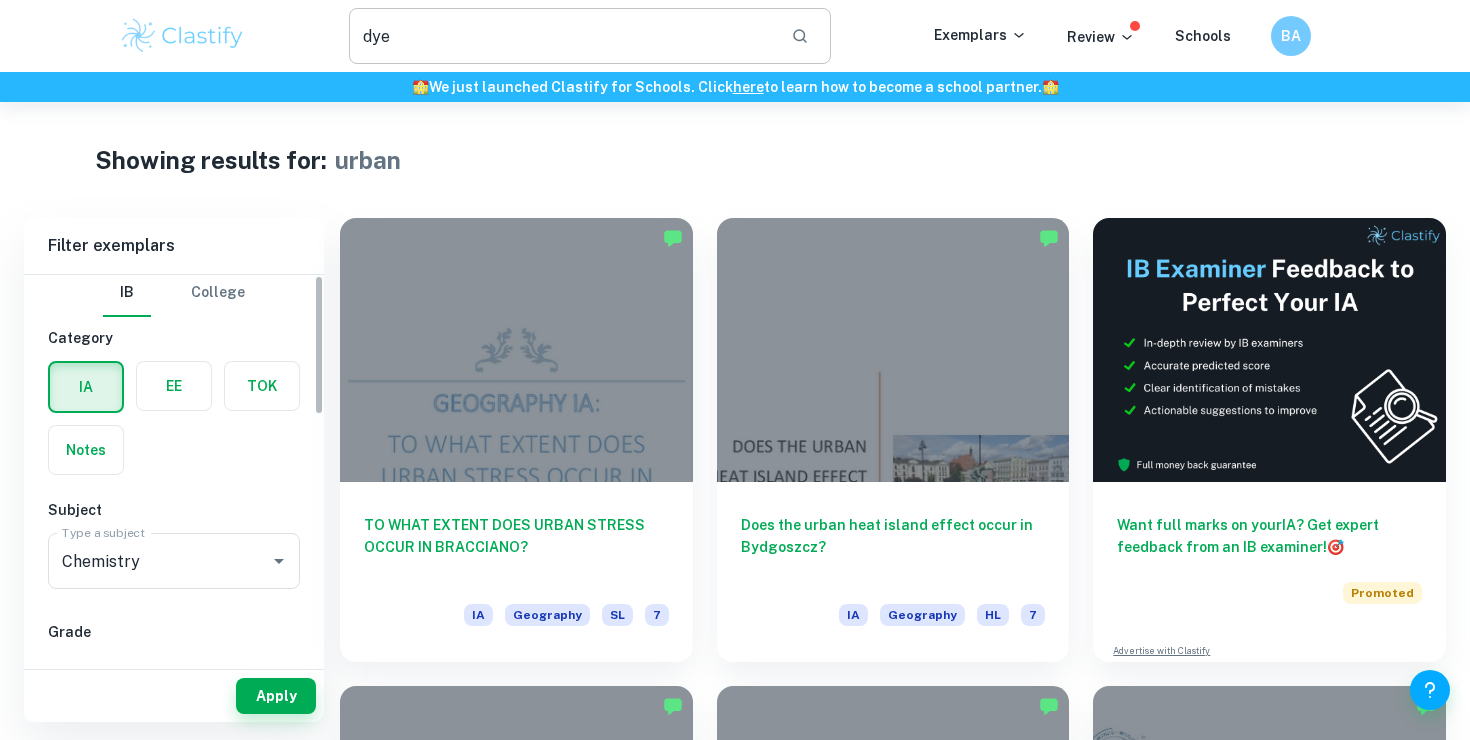 scroll, scrollTop: 0, scrollLeft: 0, axis: both 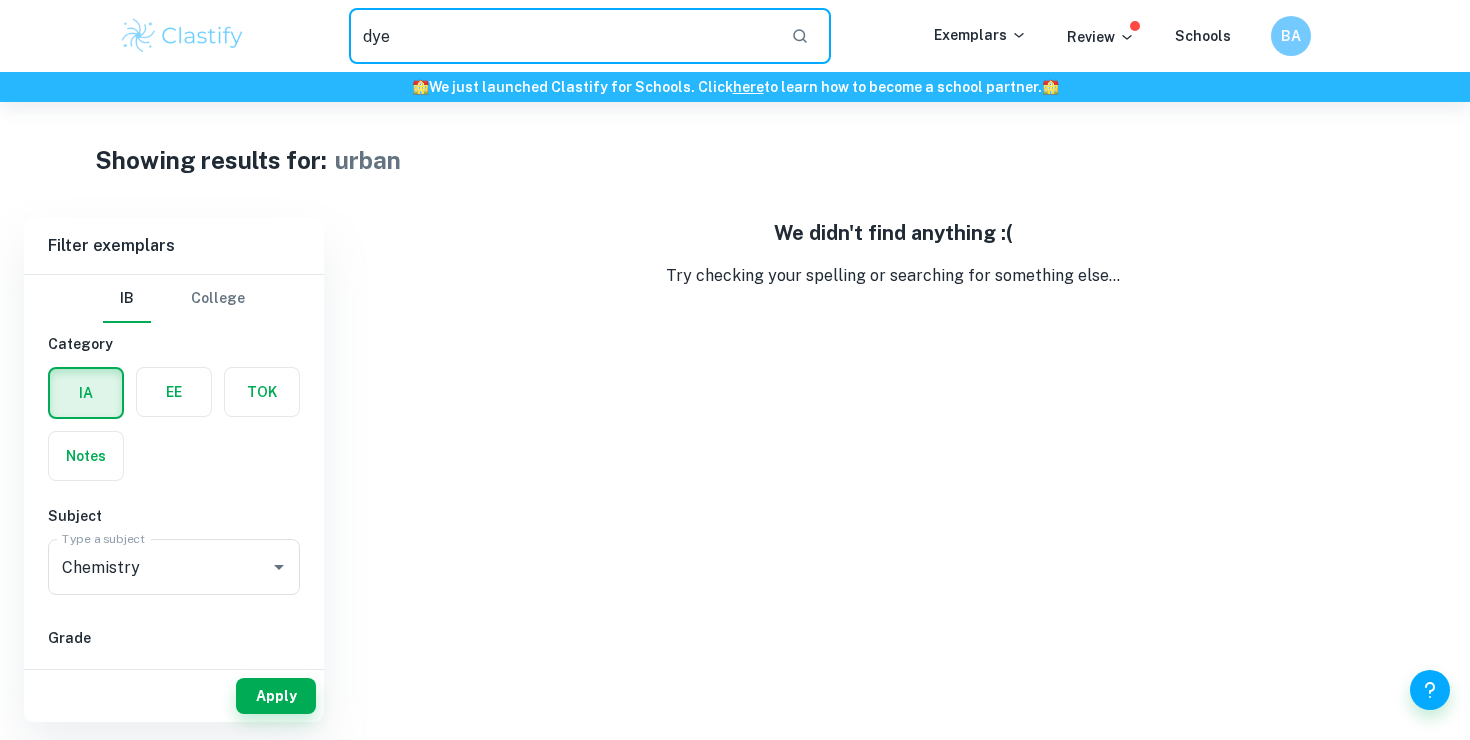 drag, startPoint x: 452, startPoint y: 39, endPoint x: 286, endPoint y: 38, distance: 166.003 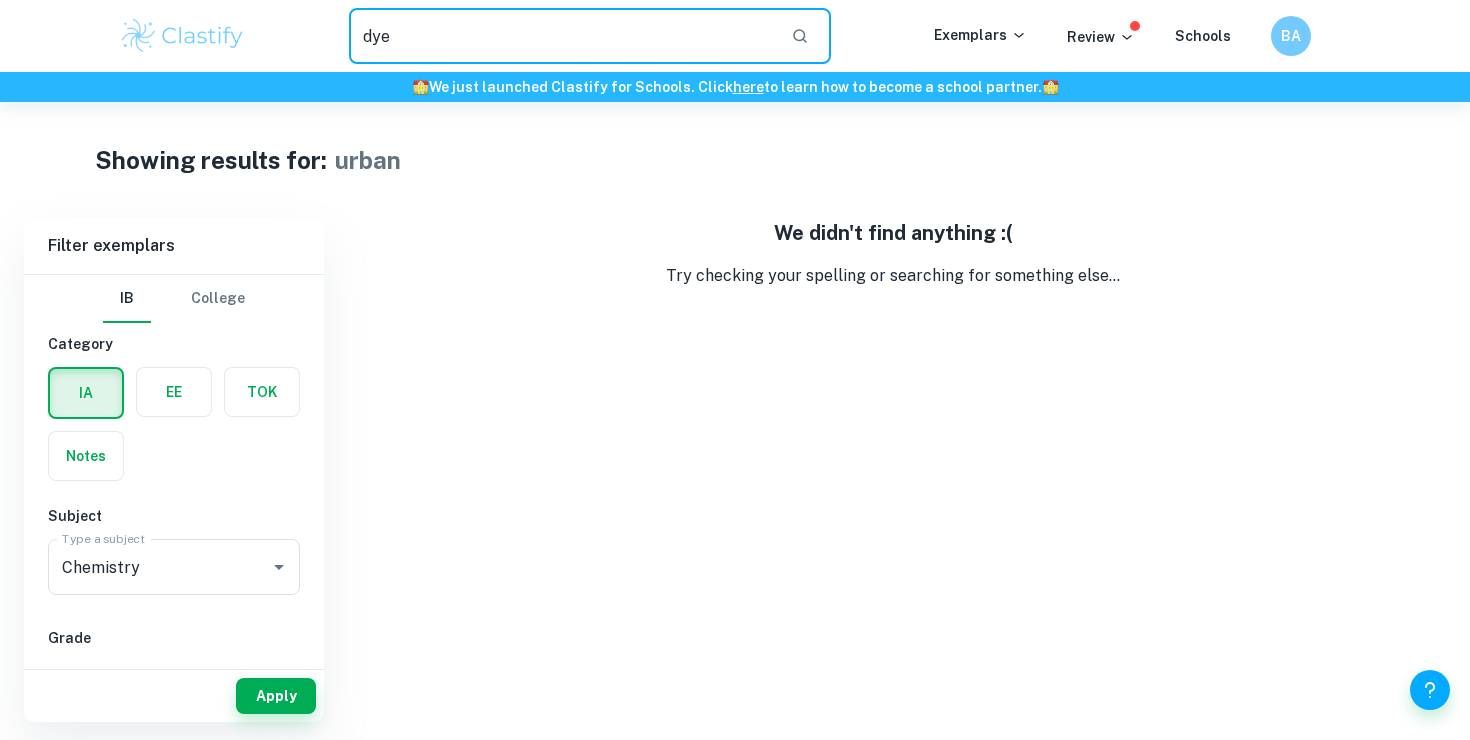 type on "dye" 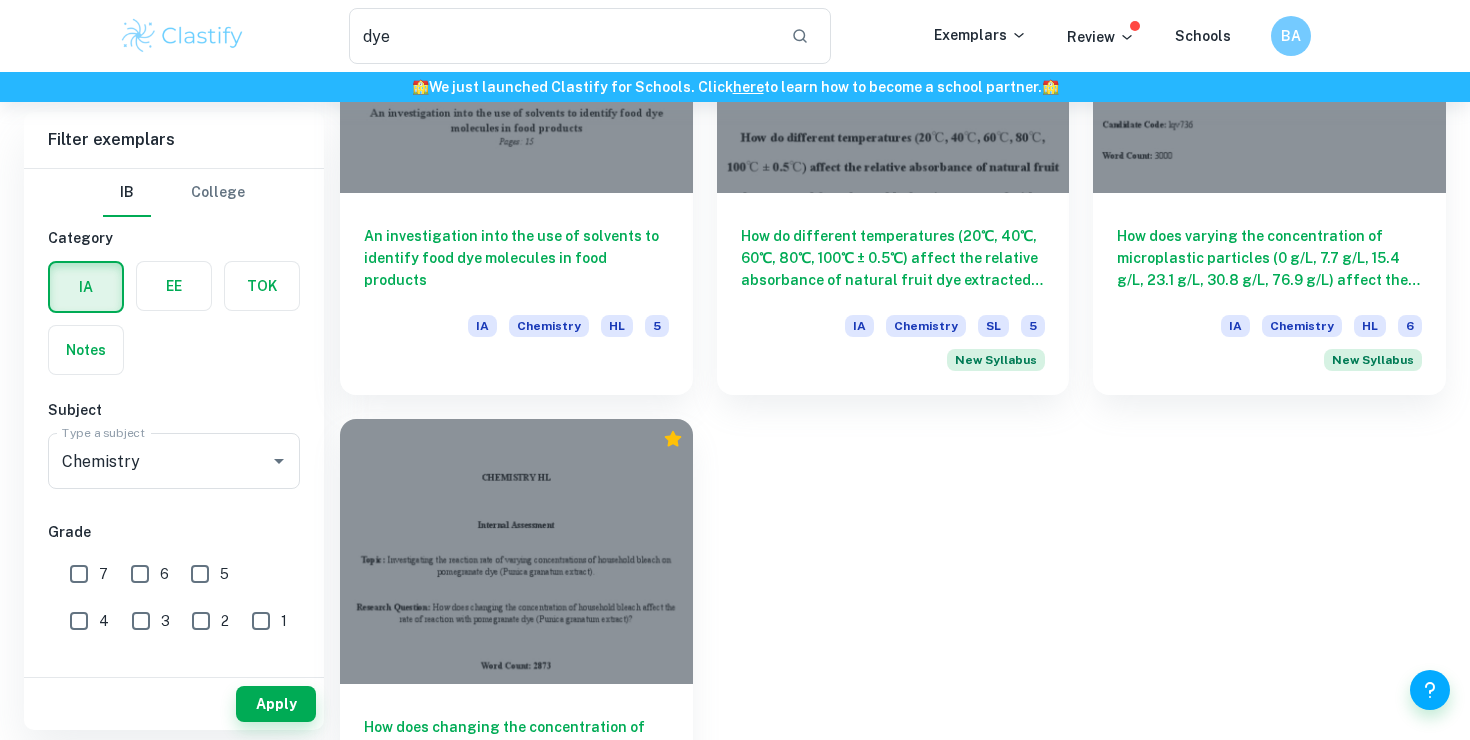 scroll, scrollTop: 1328, scrollLeft: 0, axis: vertical 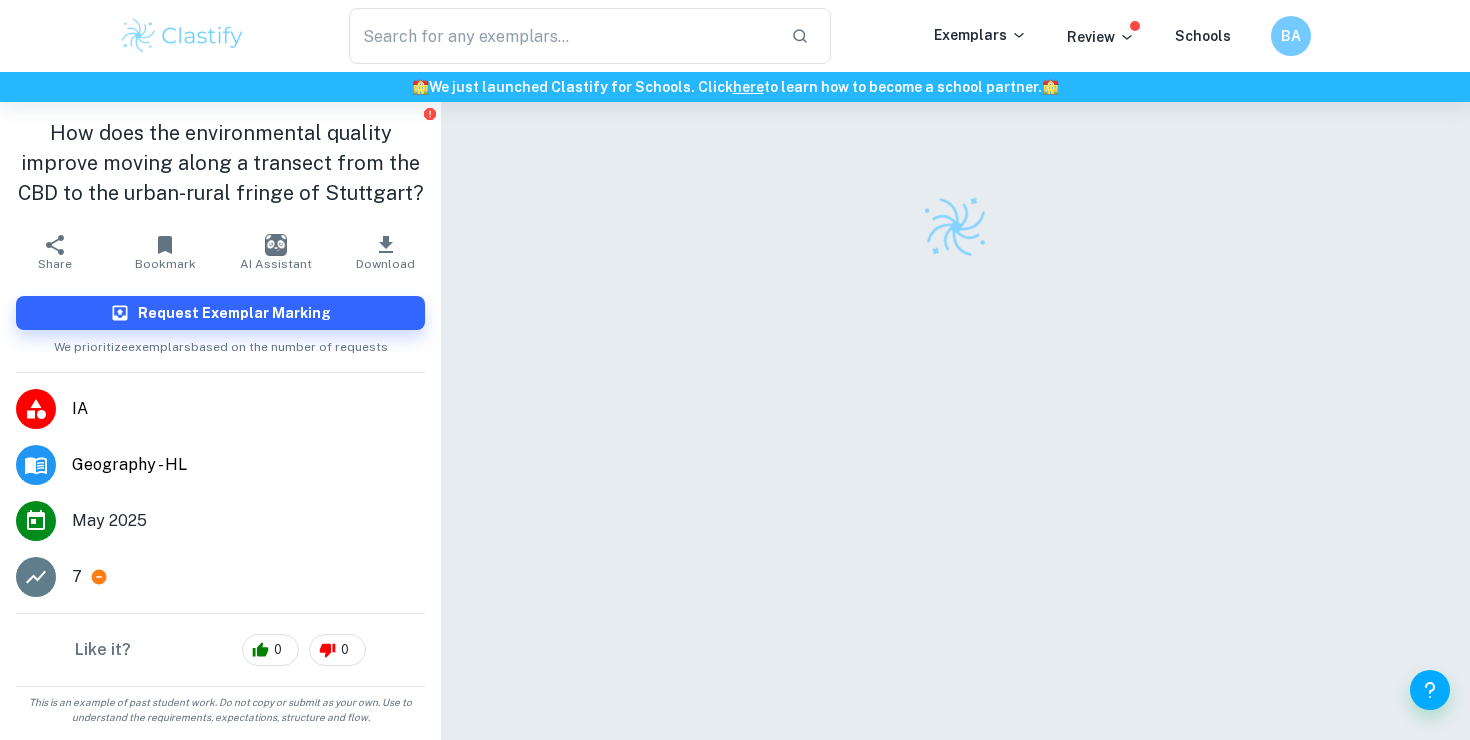 click 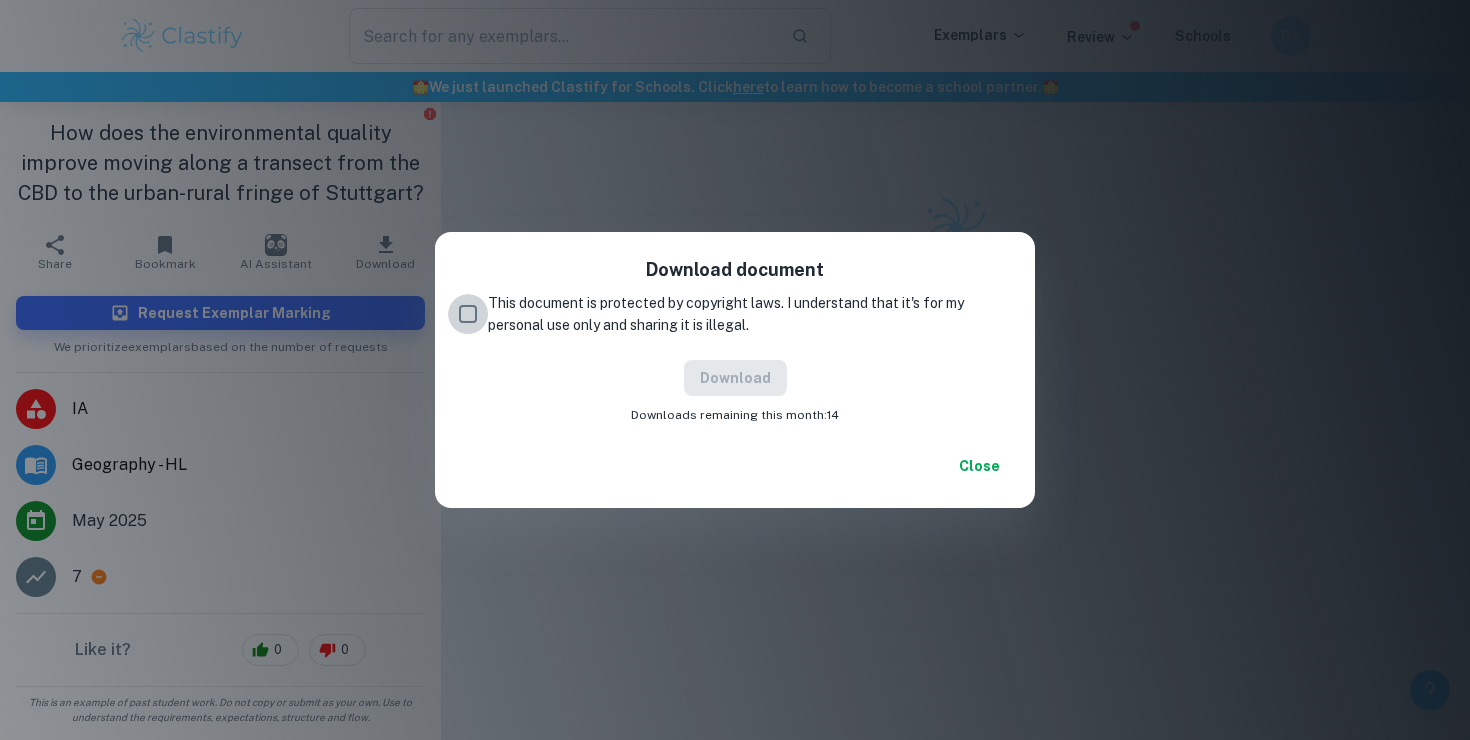 click on "This document is protected by copyright laws. I understand that it's for my personal use only and sharing it is illegal." at bounding box center [468, 314] 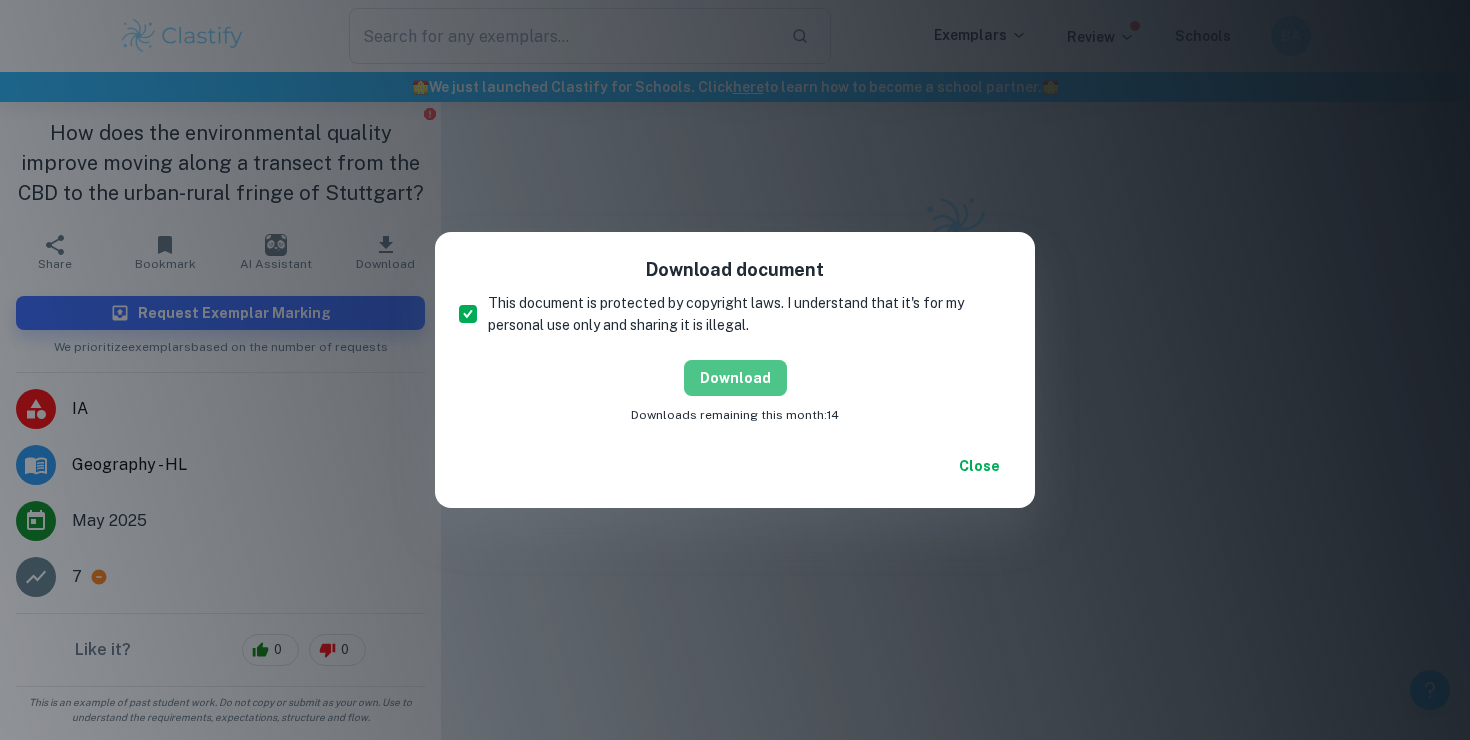 click on "Download" at bounding box center (735, 378) 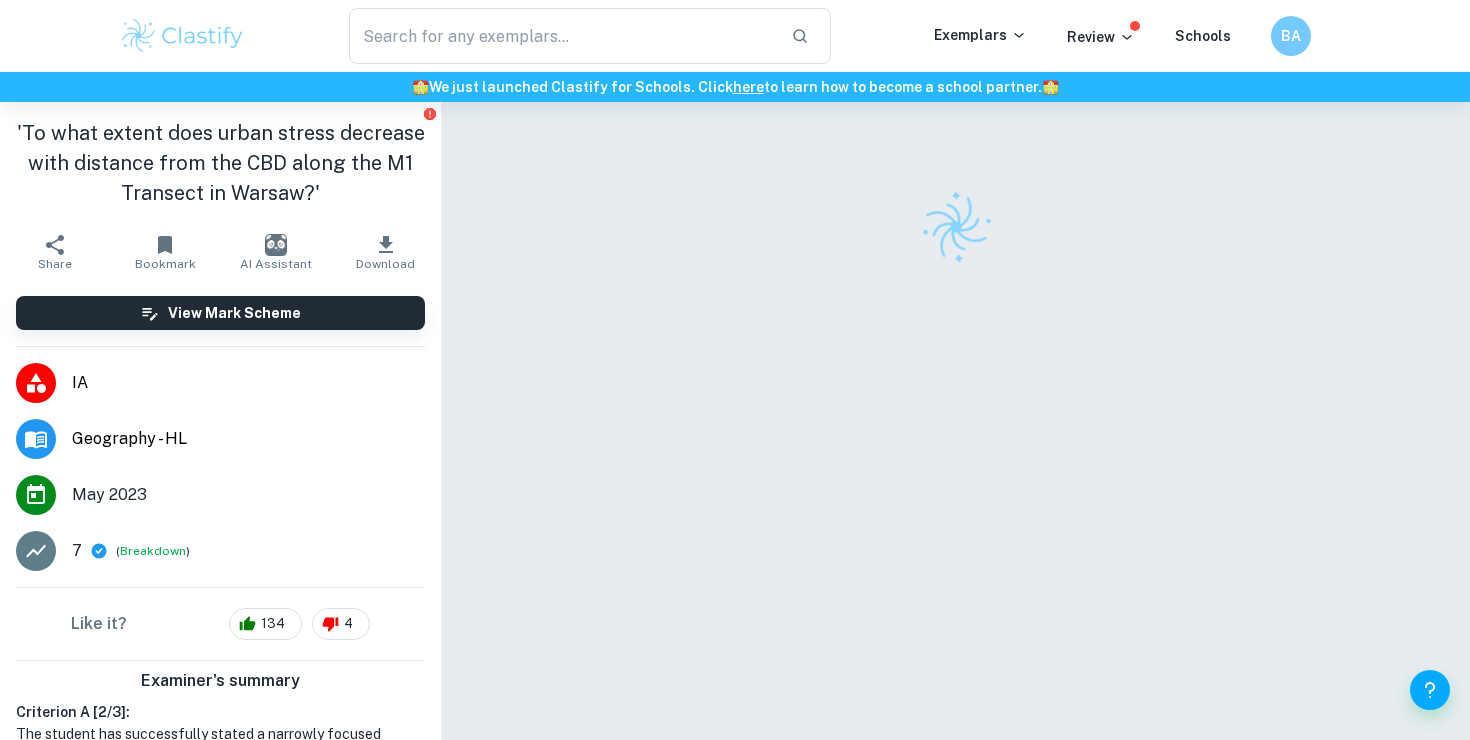 scroll, scrollTop: 0, scrollLeft: 0, axis: both 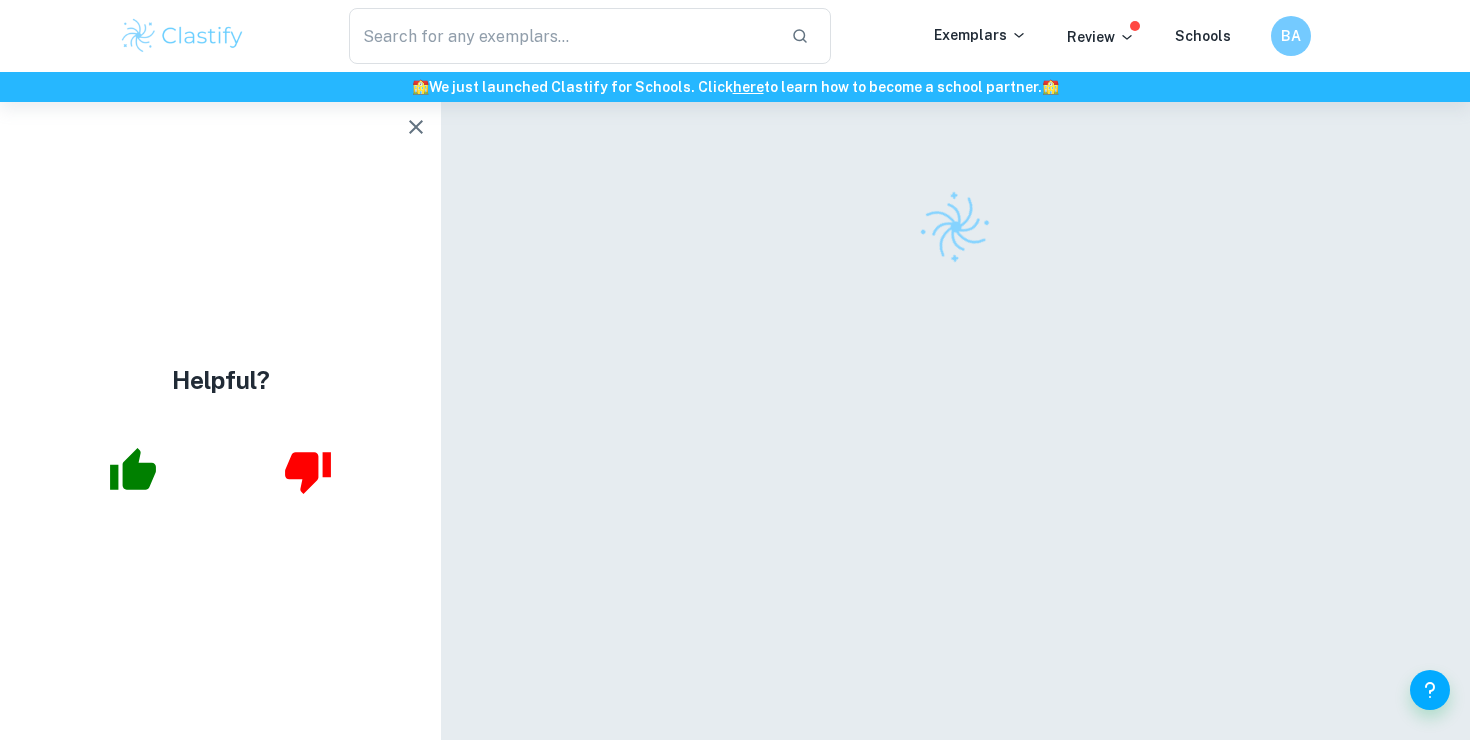click at bounding box center [956, 450] 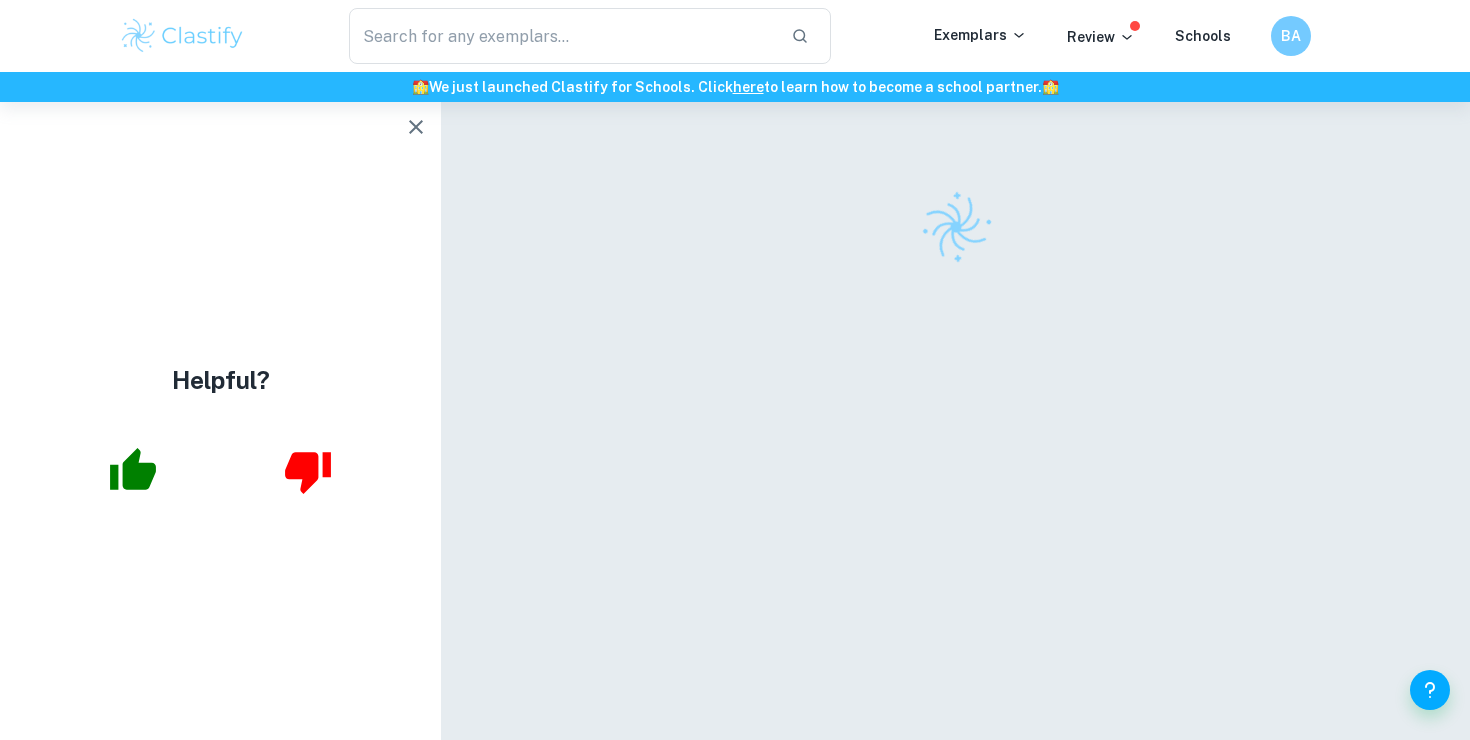click 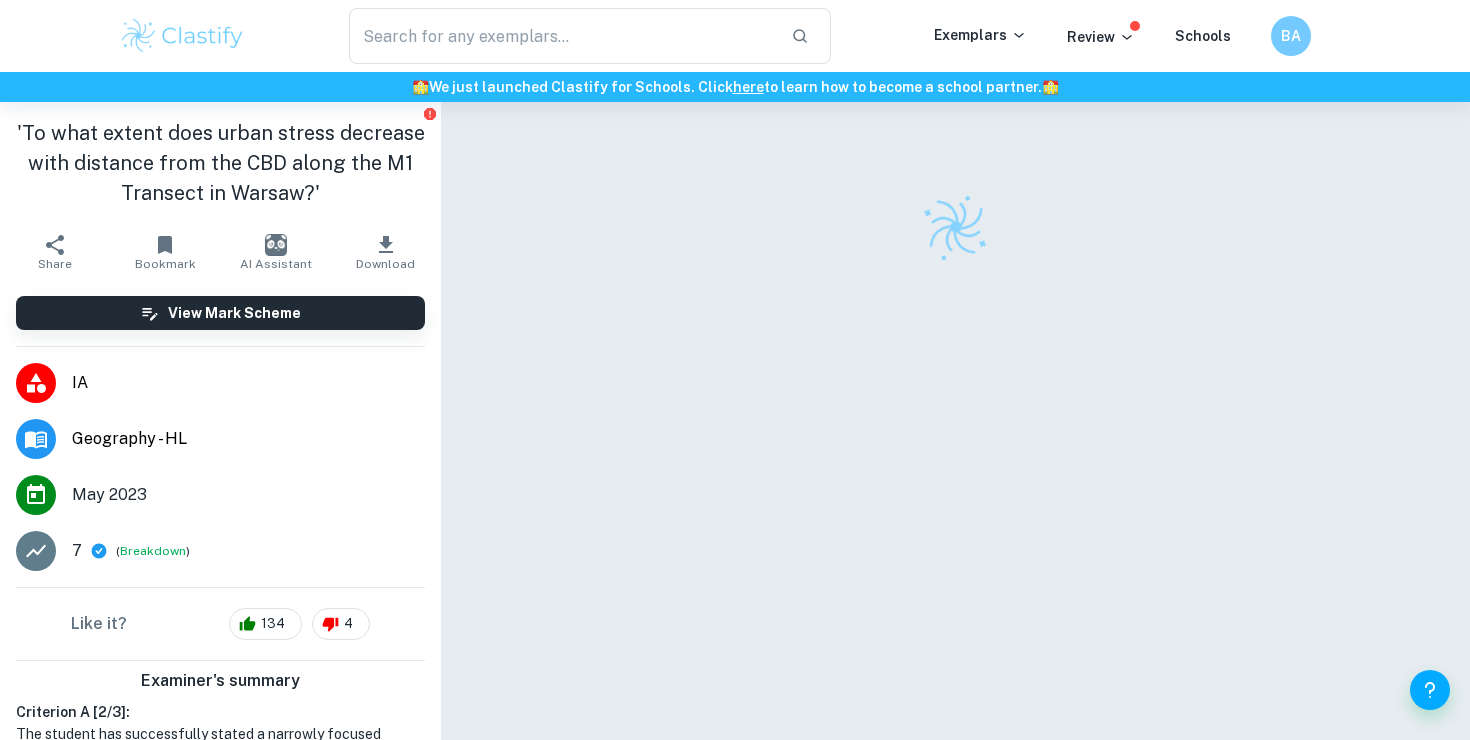 click 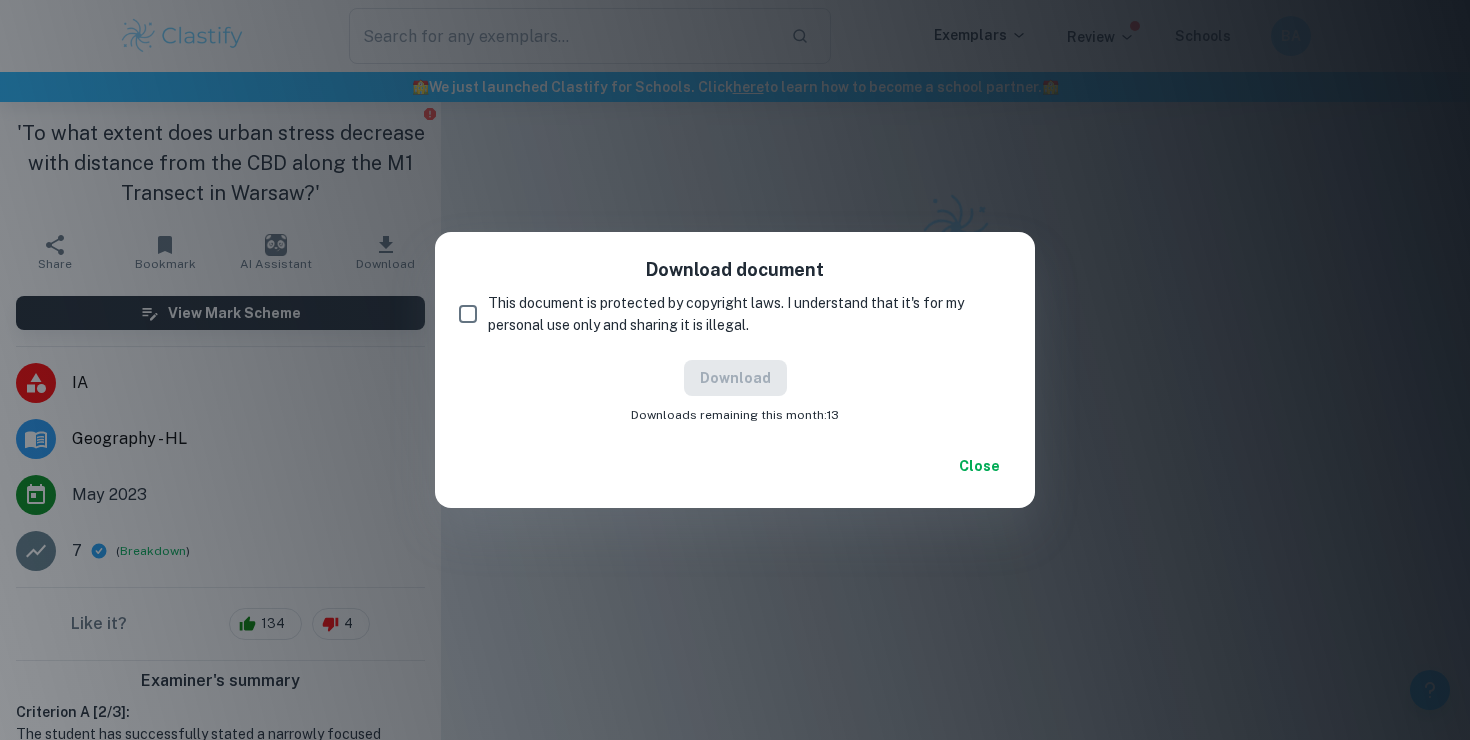 click on "This document is protected by copyright laws. I understand that it's for my personal use only and sharing it is illegal." at bounding box center (468, 314) 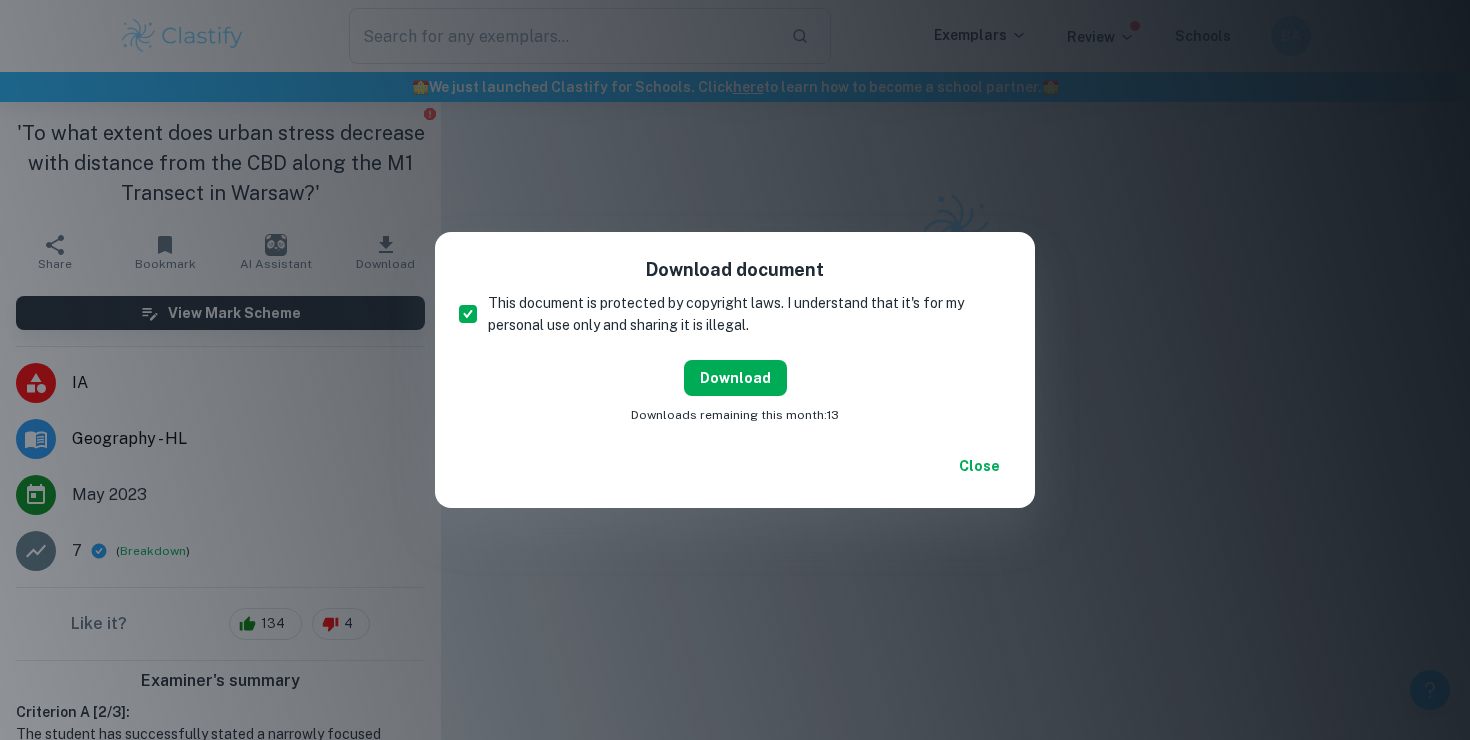 click on "Download" at bounding box center (735, 378) 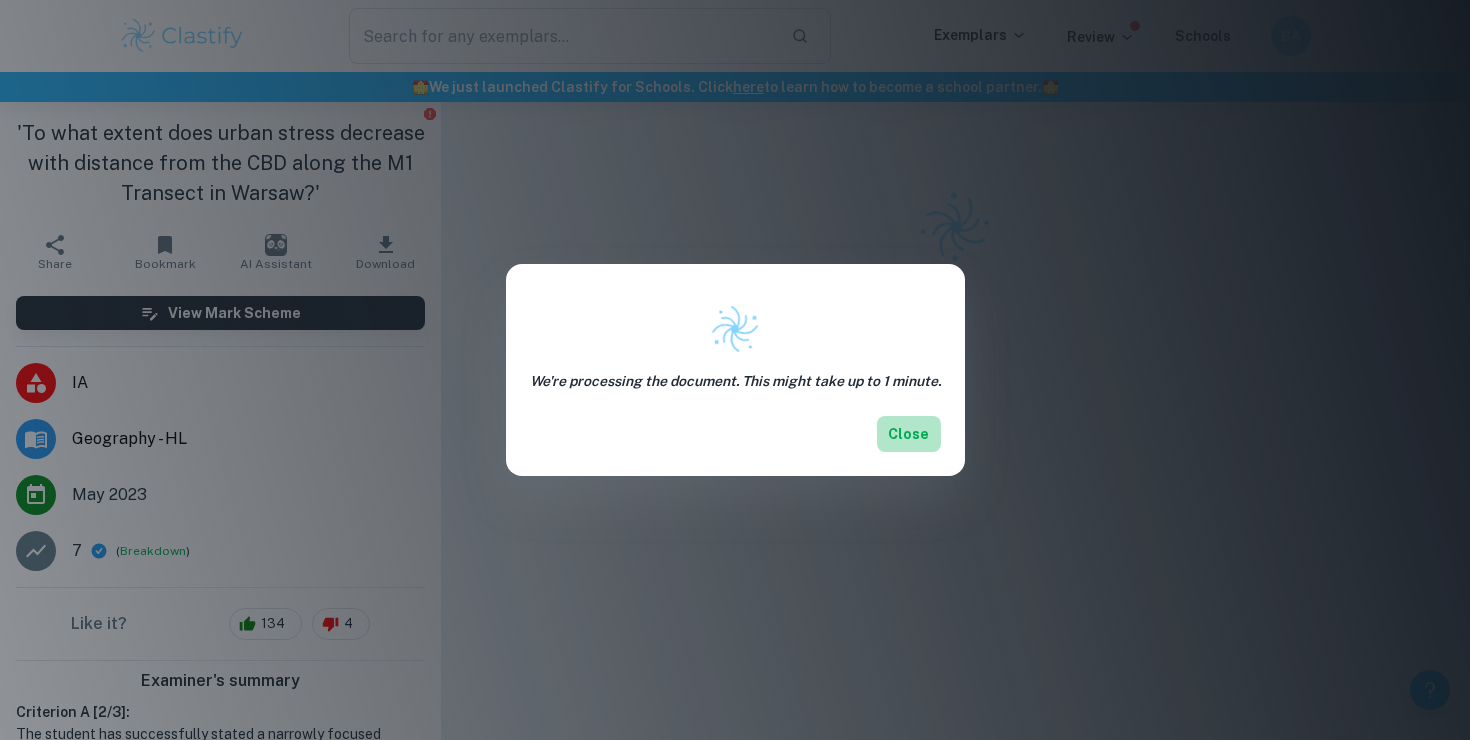 click on "Close" at bounding box center (909, 434) 